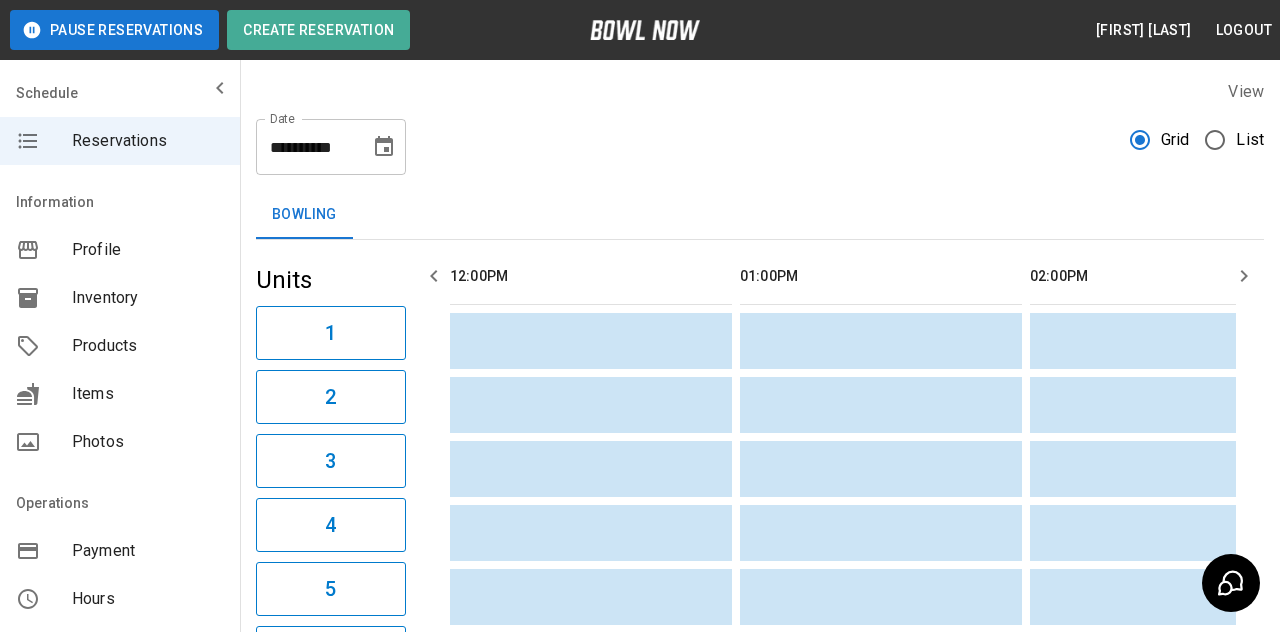 scroll, scrollTop: 512, scrollLeft: 0, axis: vertical 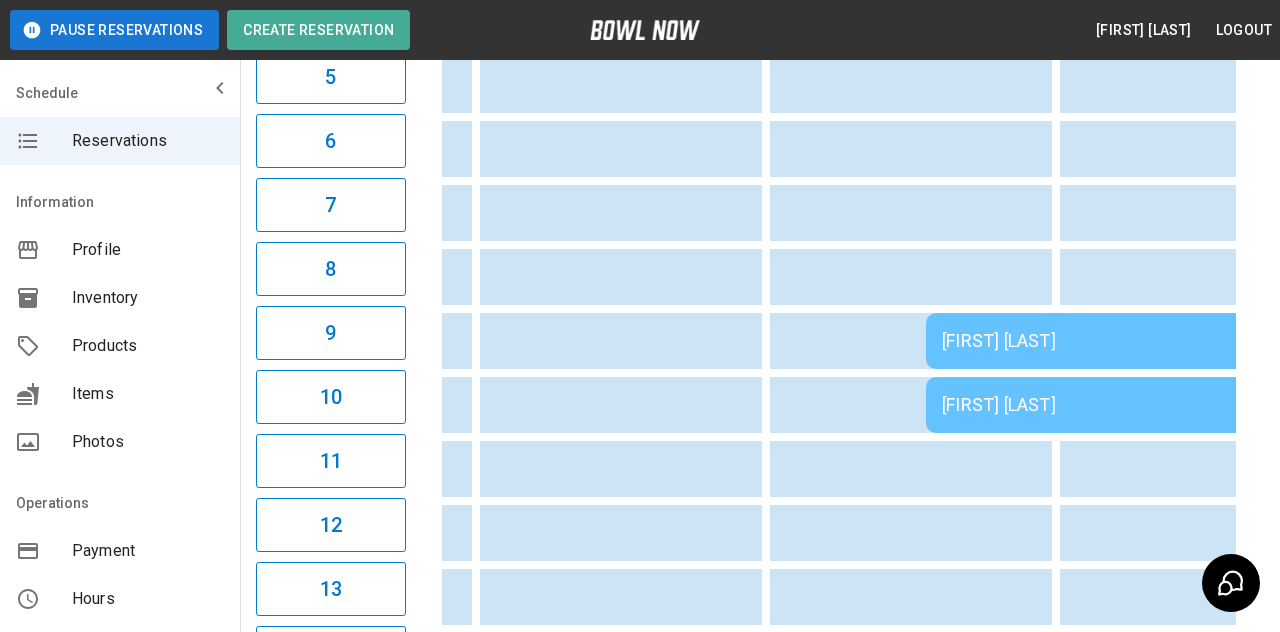 click on "Inventory" at bounding box center (148, 298) 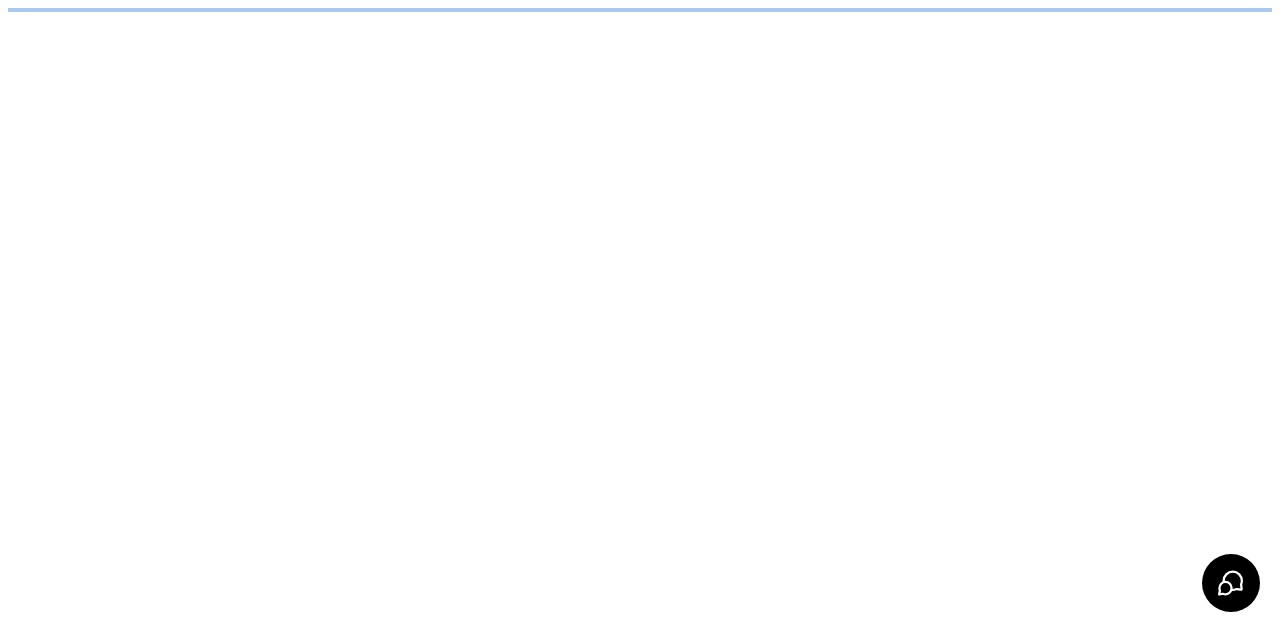 scroll, scrollTop: 0, scrollLeft: 0, axis: both 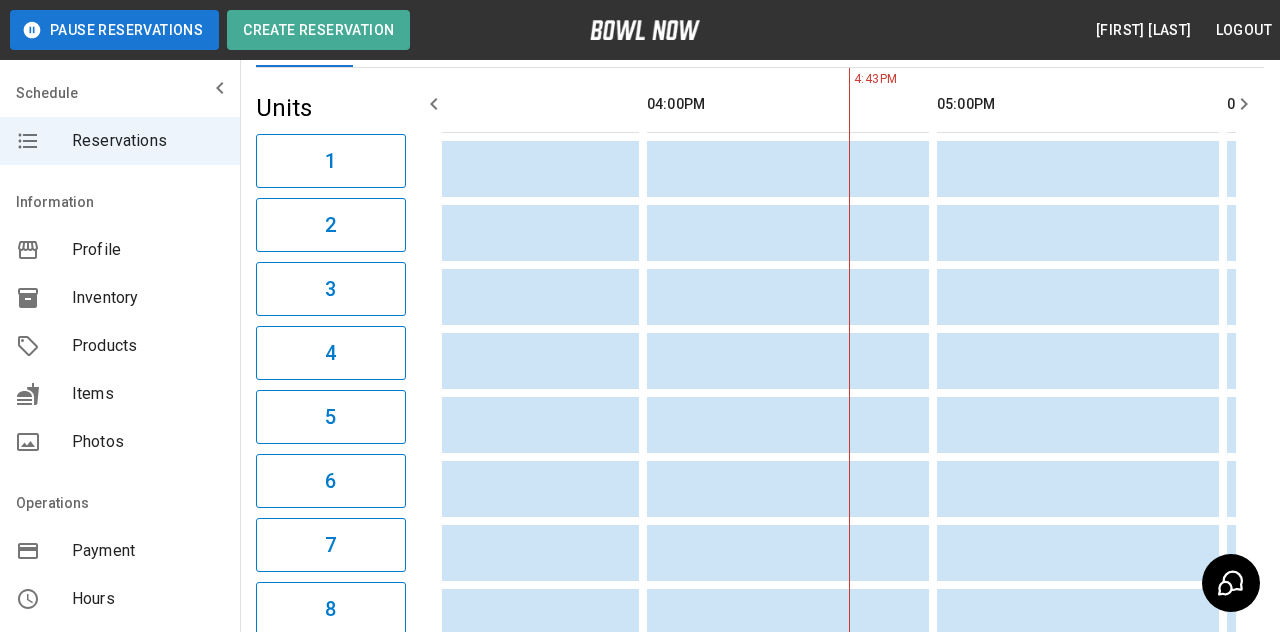 click on "Inventory" at bounding box center (148, 298) 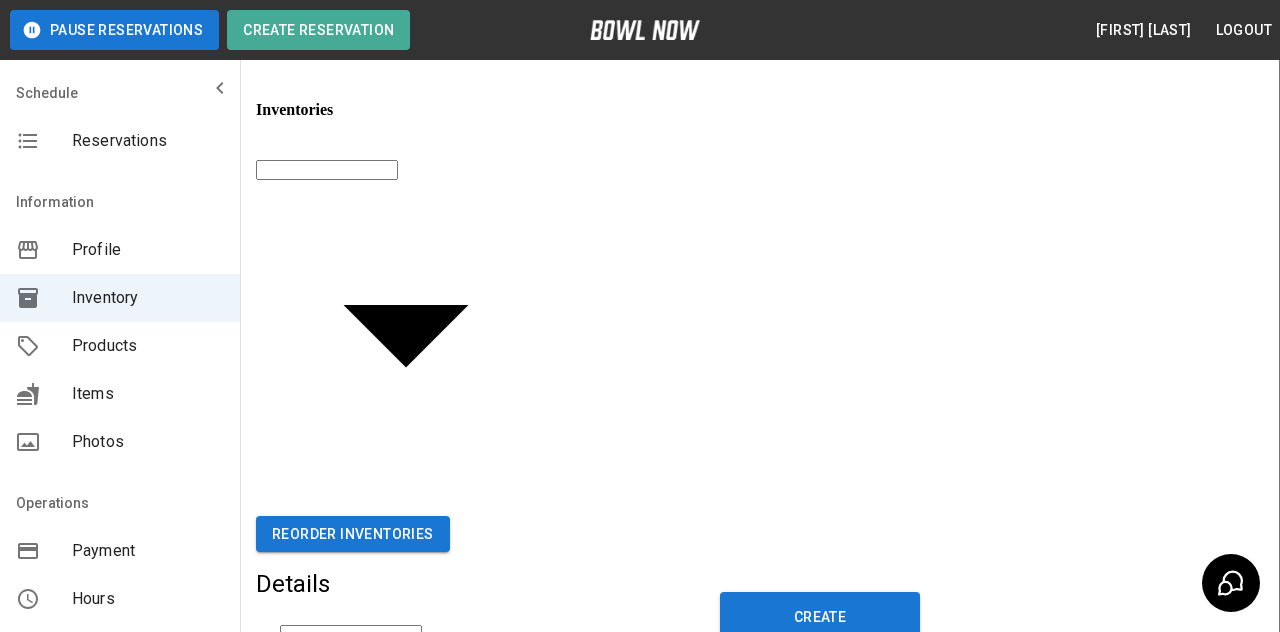click on "[FIRST] [LAST]" at bounding box center [640, 519] 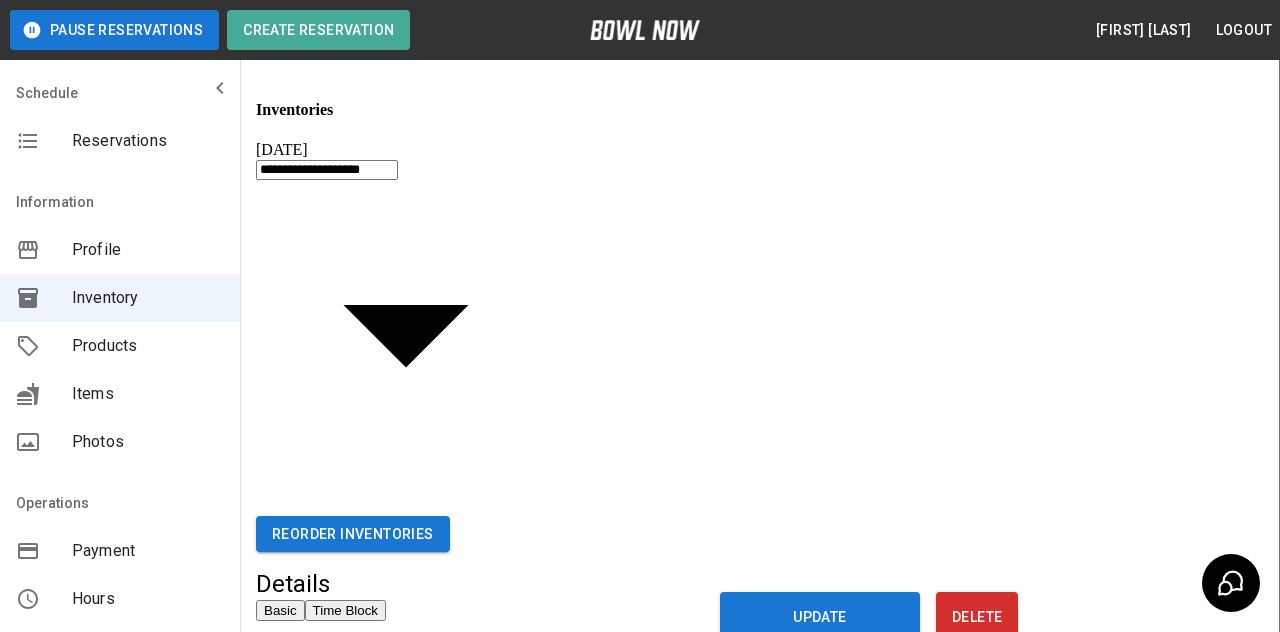 type on "**********" 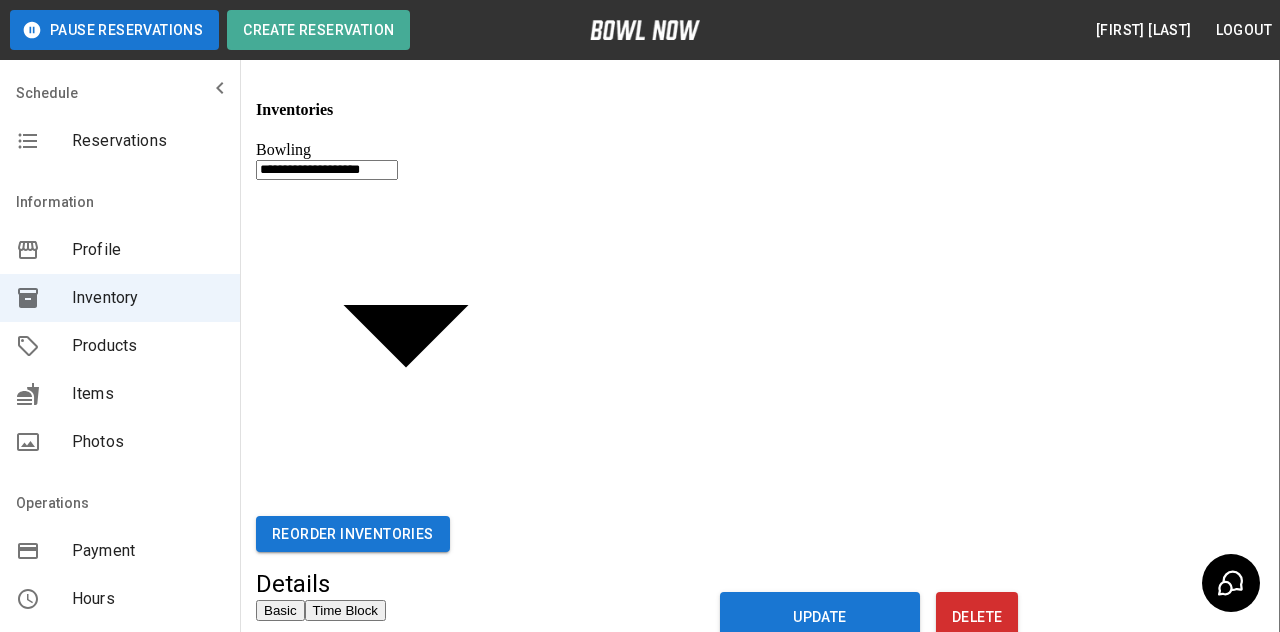 click on "Time Block" at bounding box center (345, 610) 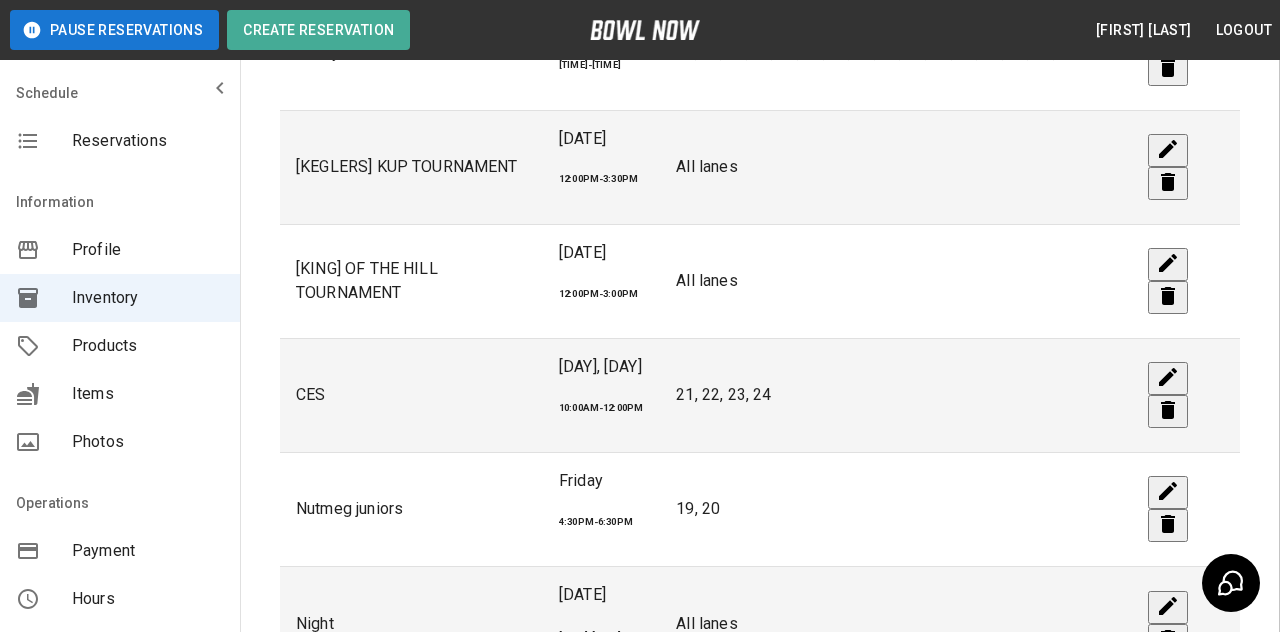 click 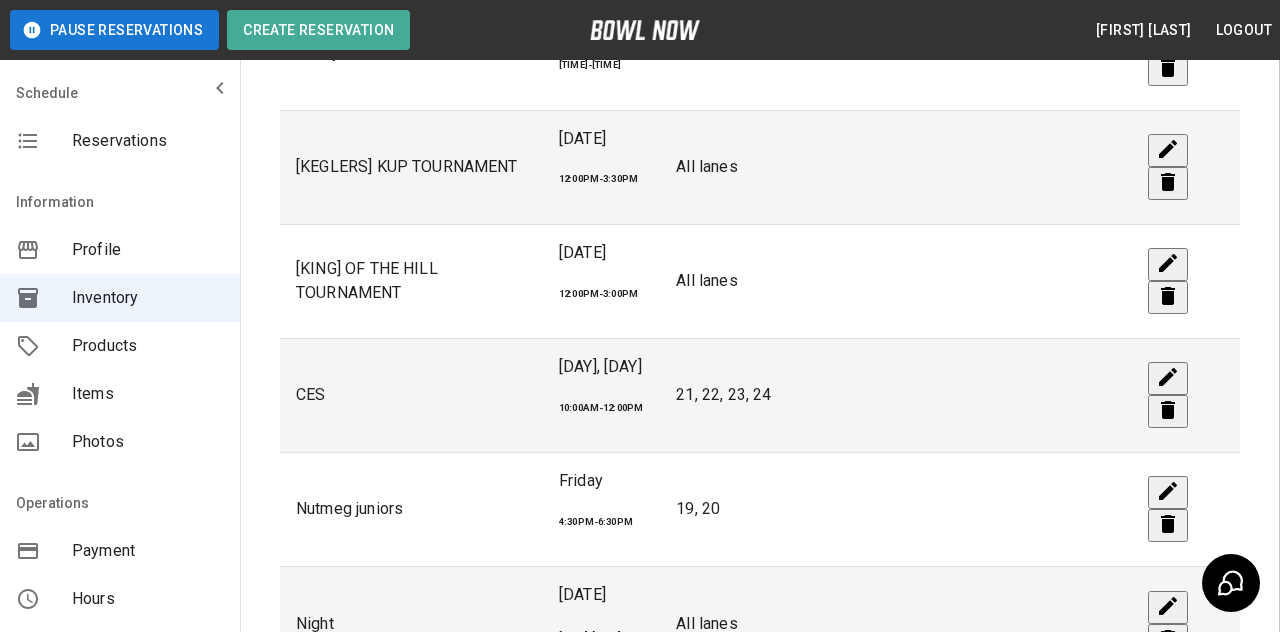 click 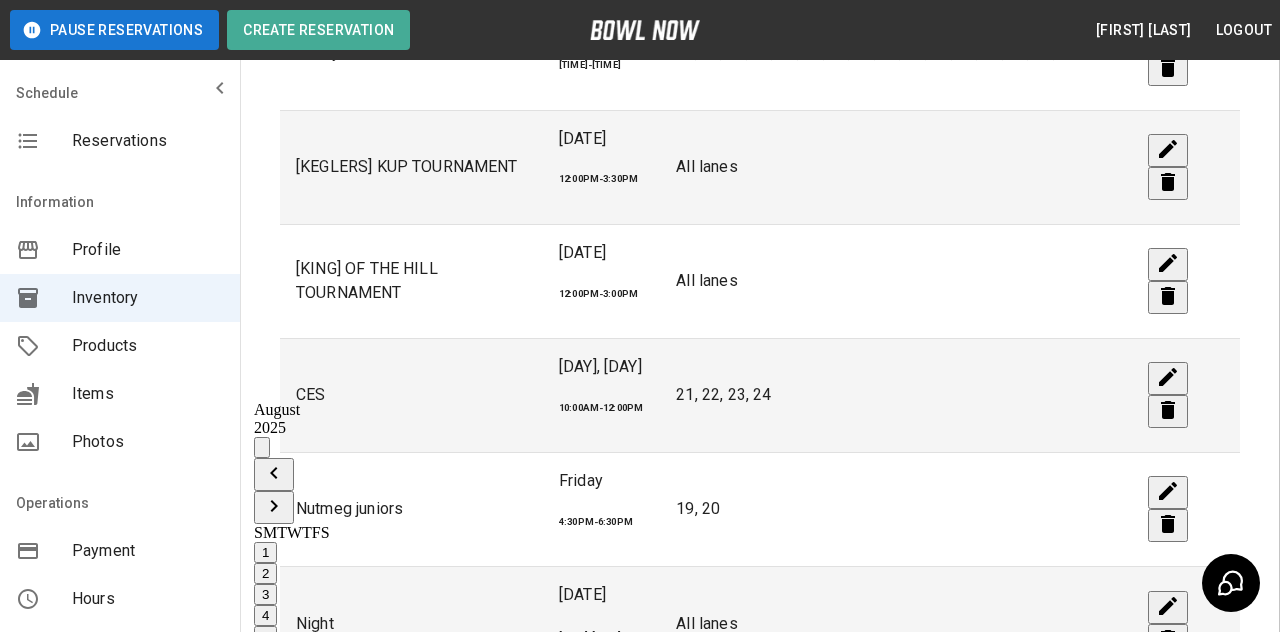 click on "2" at bounding box center [292, 573] 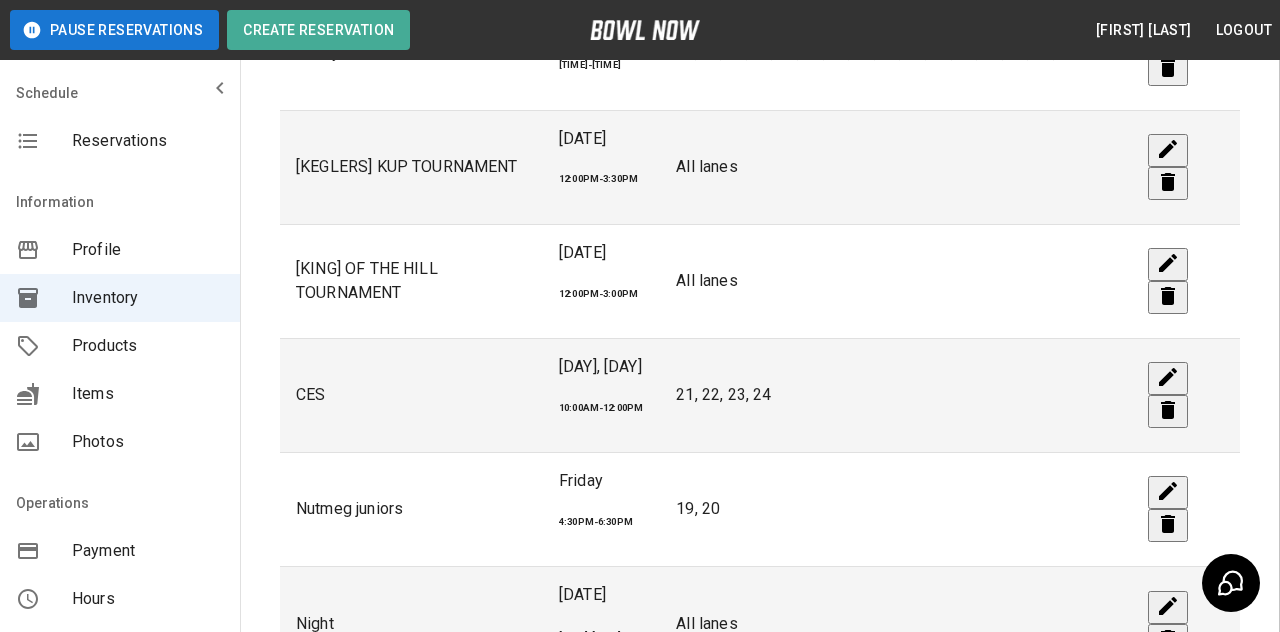 type on "**********" 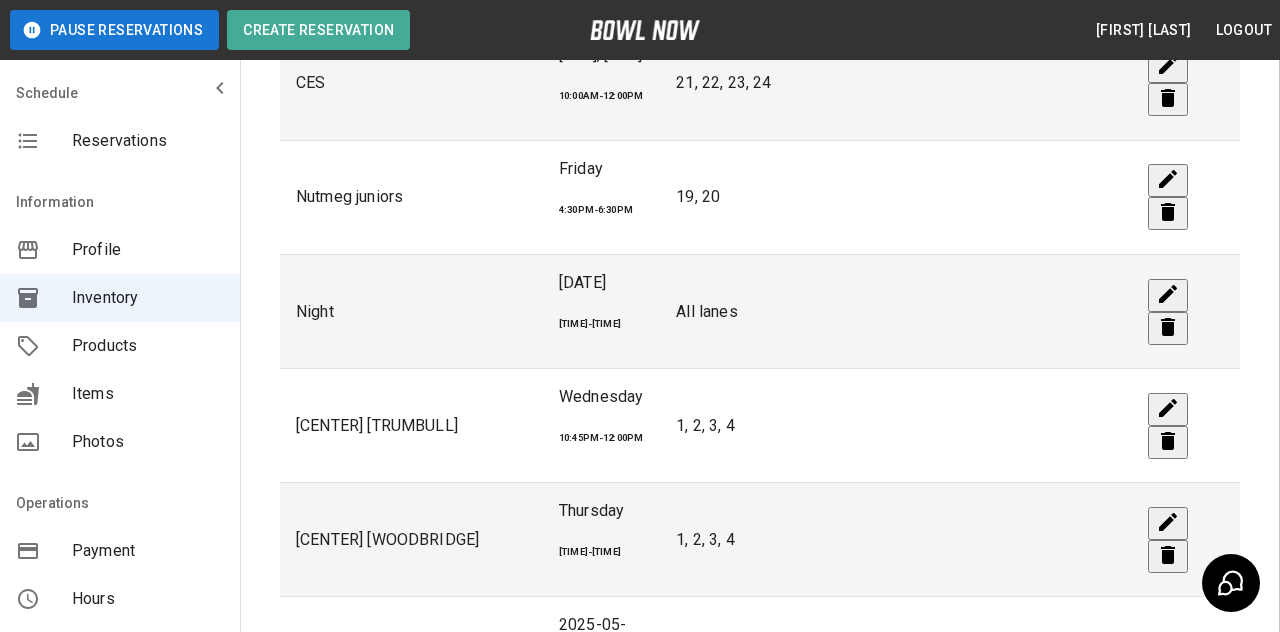 click on "Update" at bounding box center [380, 922] 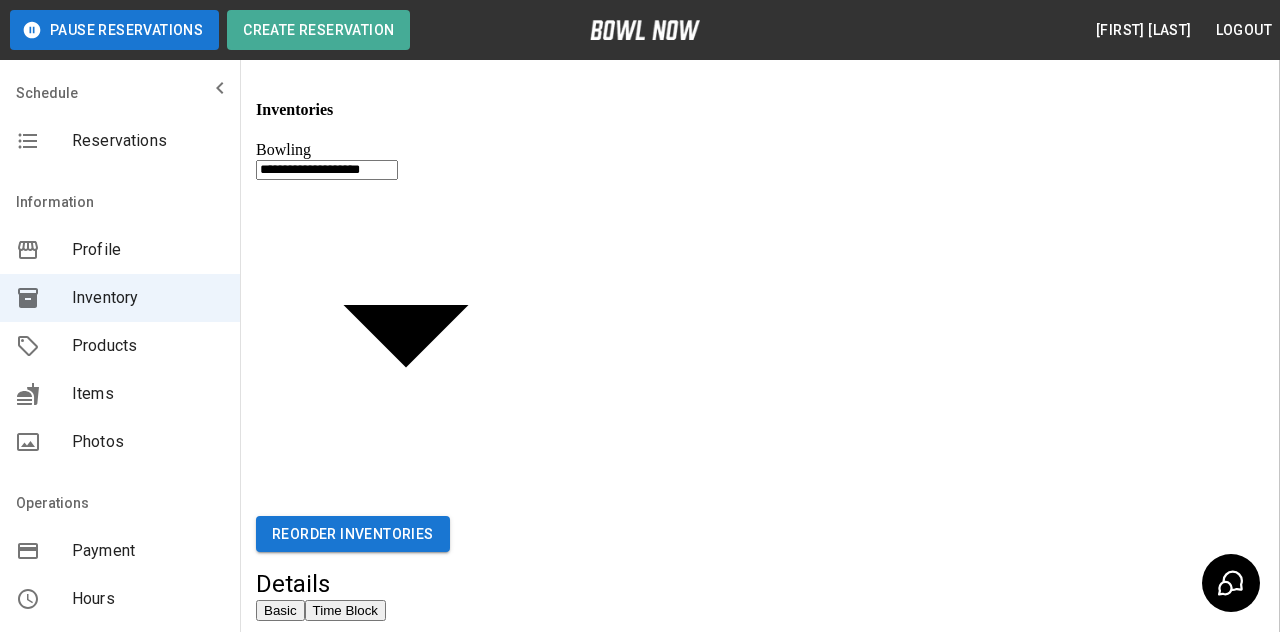click on "Reservations" at bounding box center (148, 141) 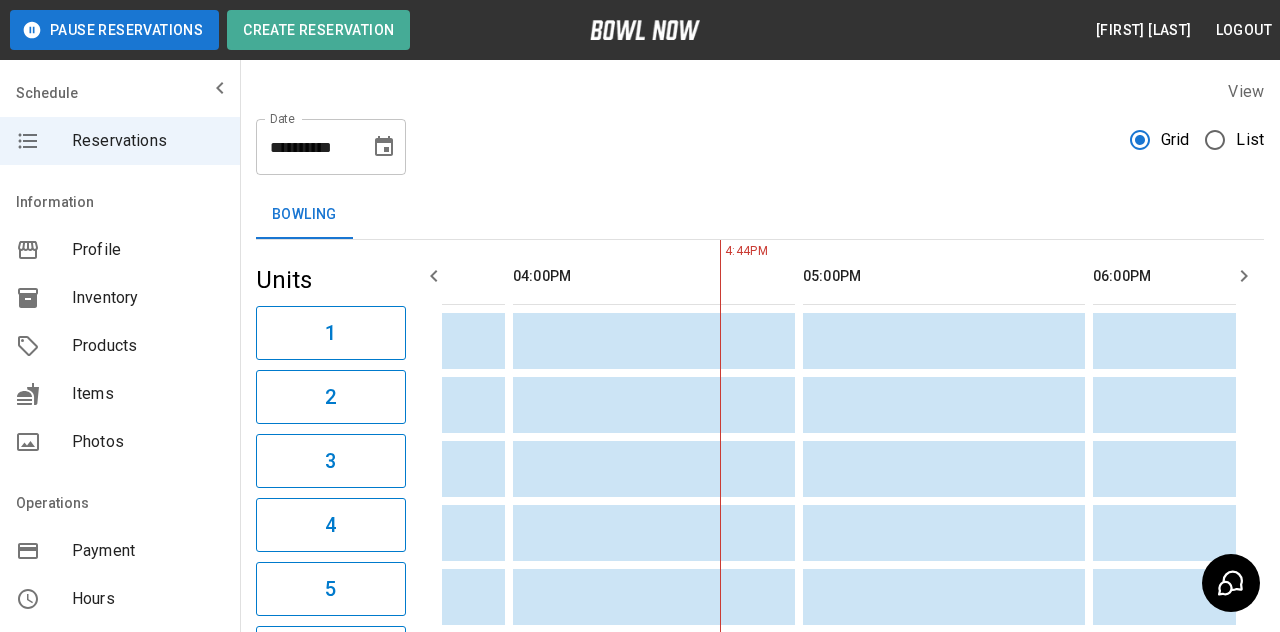 scroll, scrollTop: 0, scrollLeft: 1170, axis: horizontal 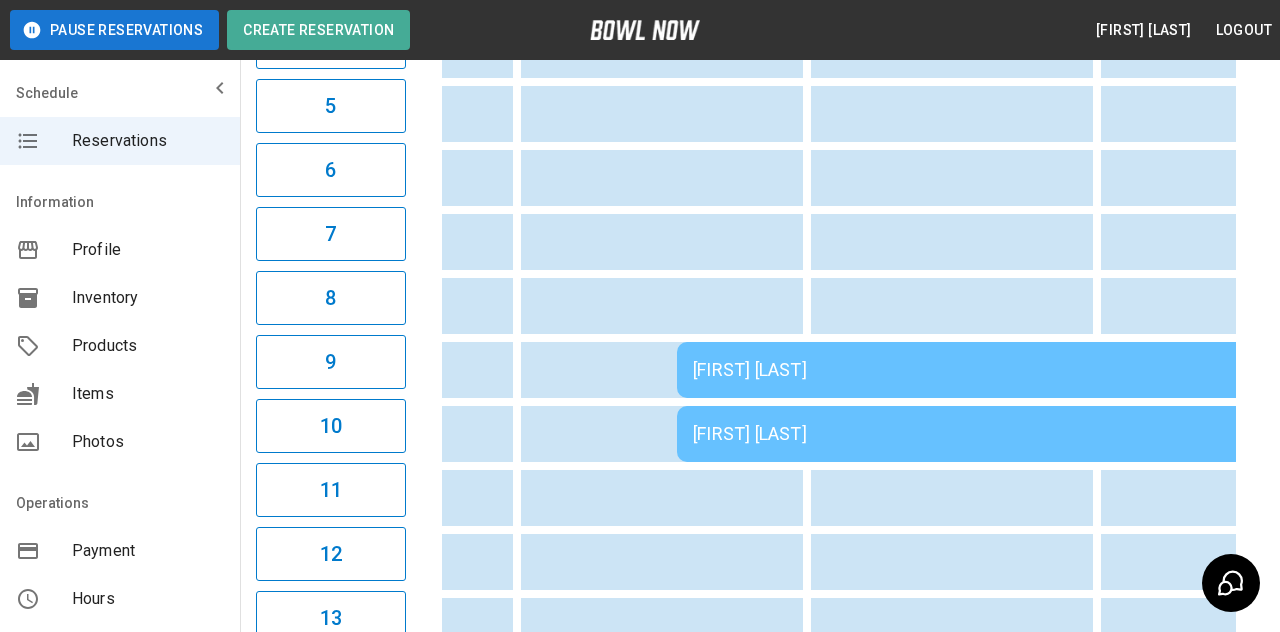 click on "[FIRST] [LAST]" at bounding box center (965, 370) 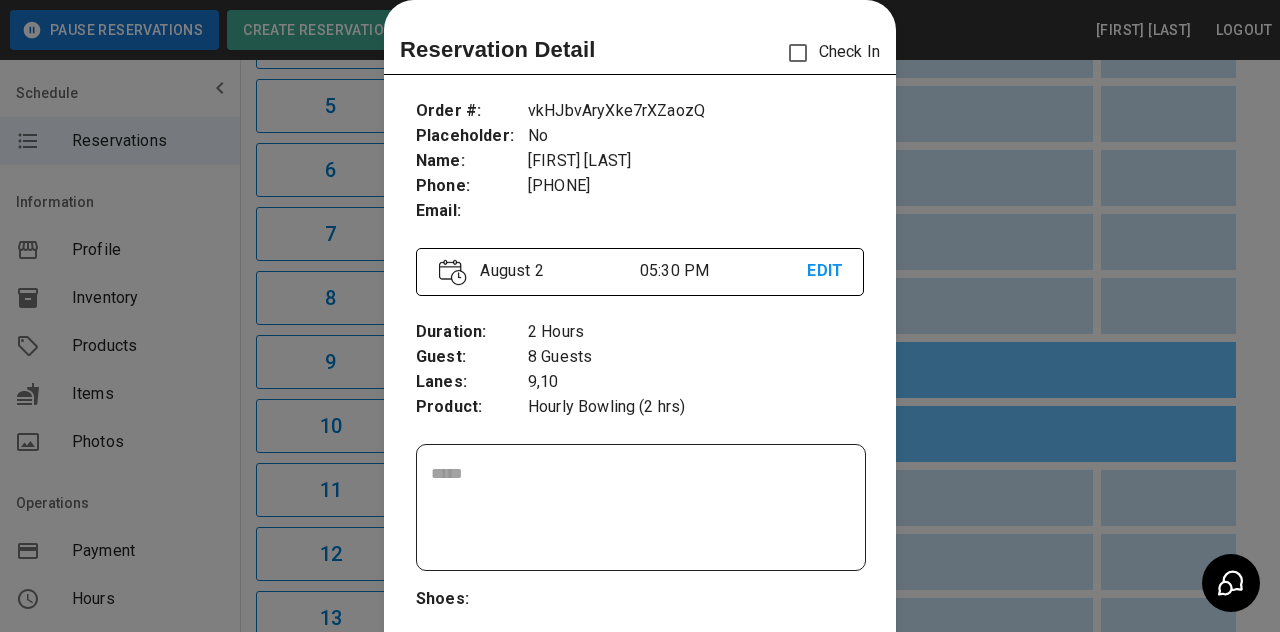 click at bounding box center [640, 316] 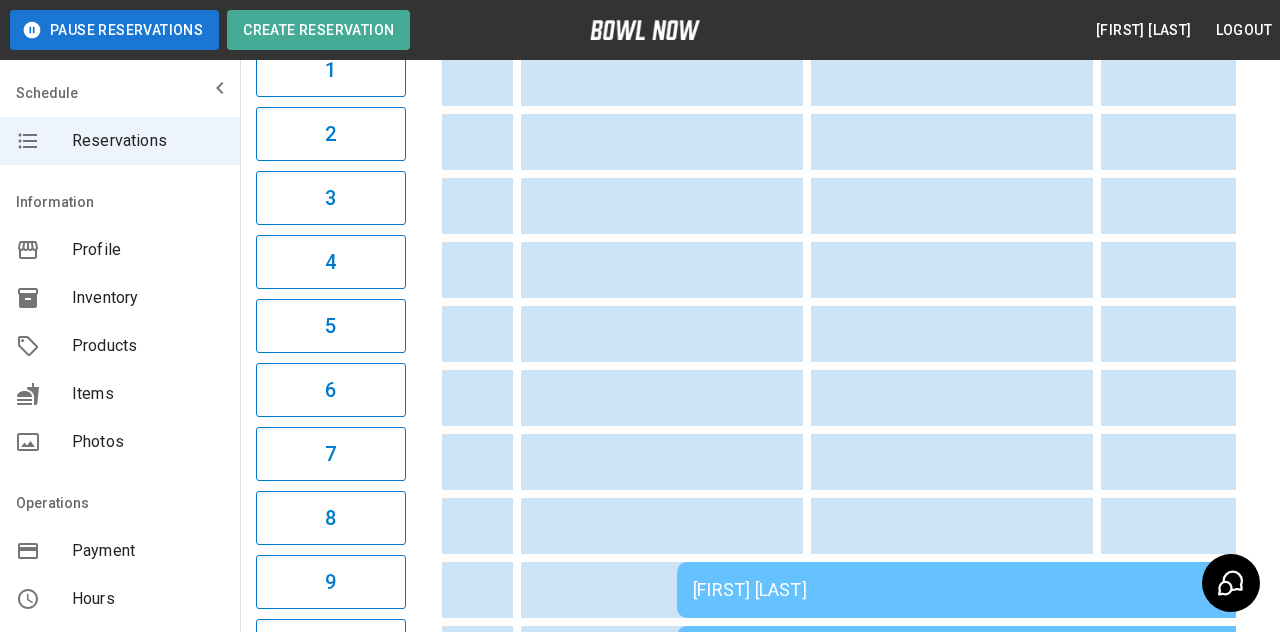 scroll, scrollTop: 262, scrollLeft: 0, axis: vertical 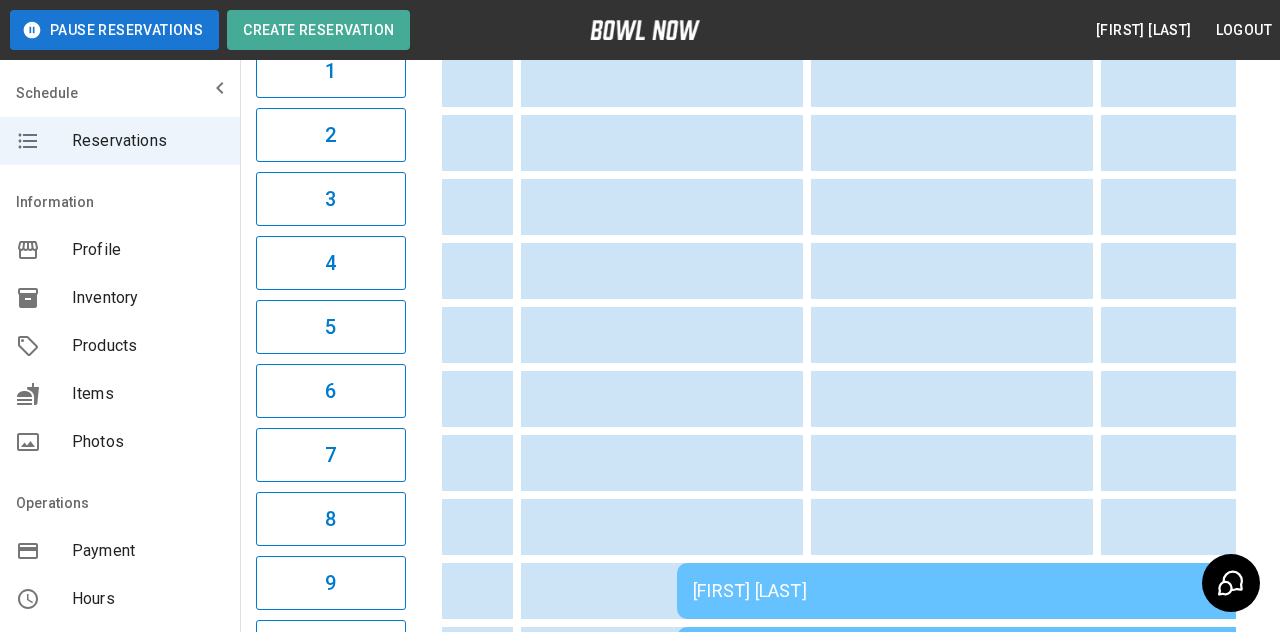 click on "[FIRST] [LAST]" at bounding box center (965, 591) 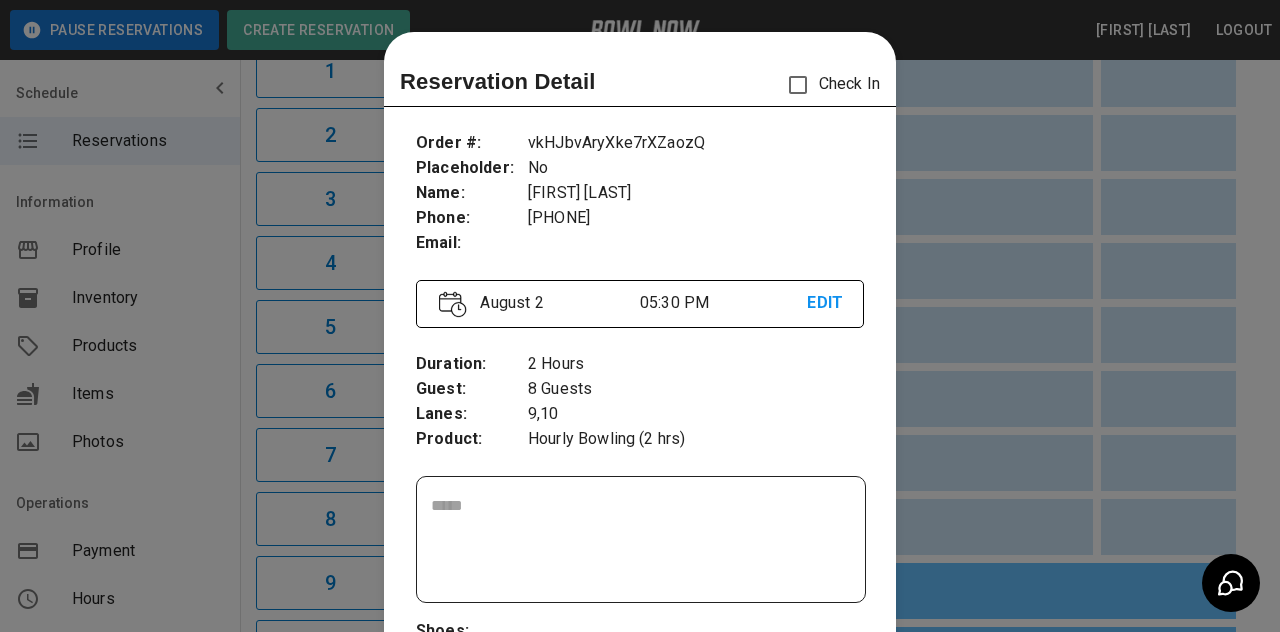 scroll, scrollTop: 32, scrollLeft: 0, axis: vertical 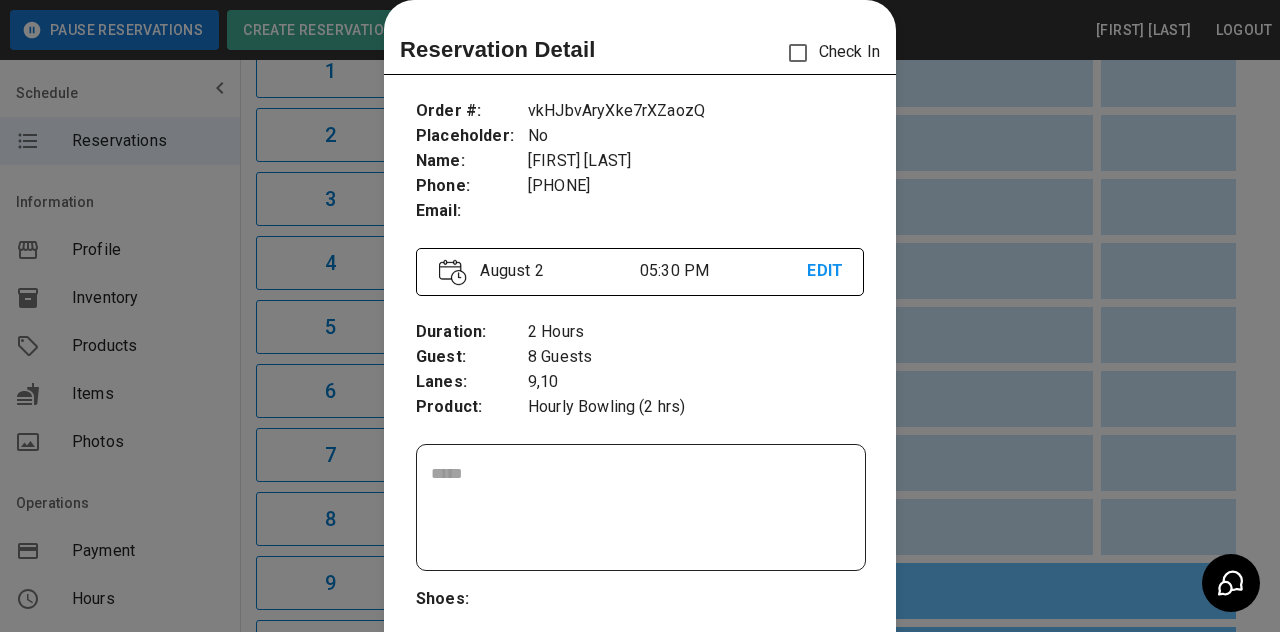 click at bounding box center [640, 316] 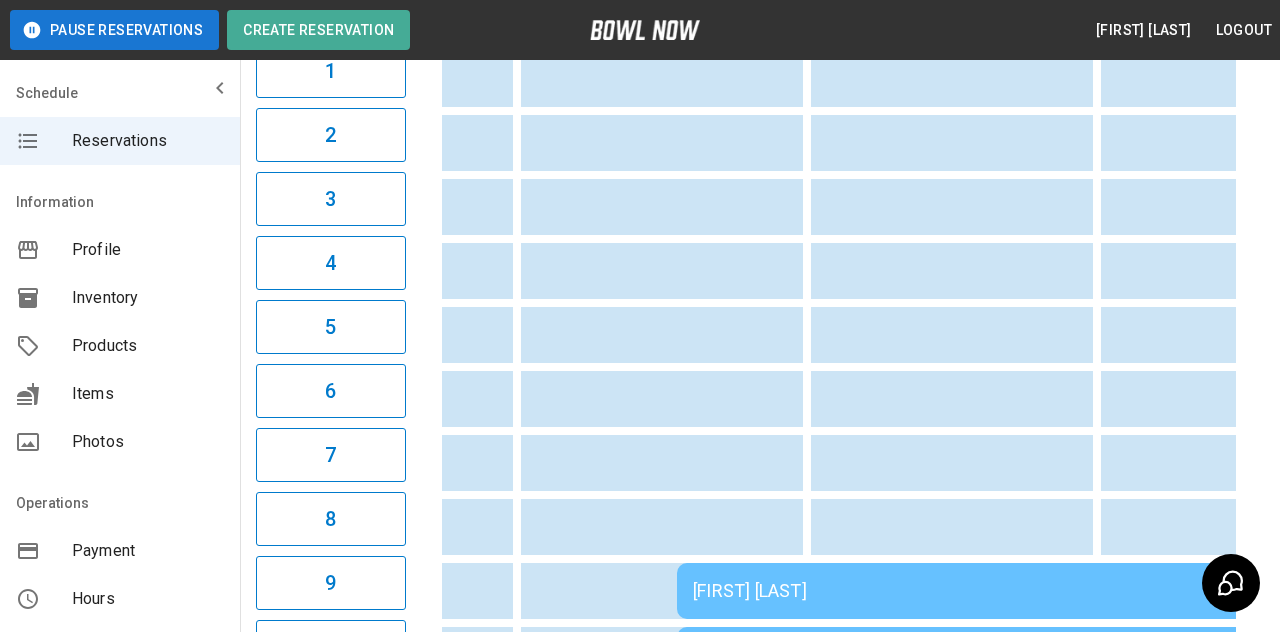 click at bounding box center (1074, 271) 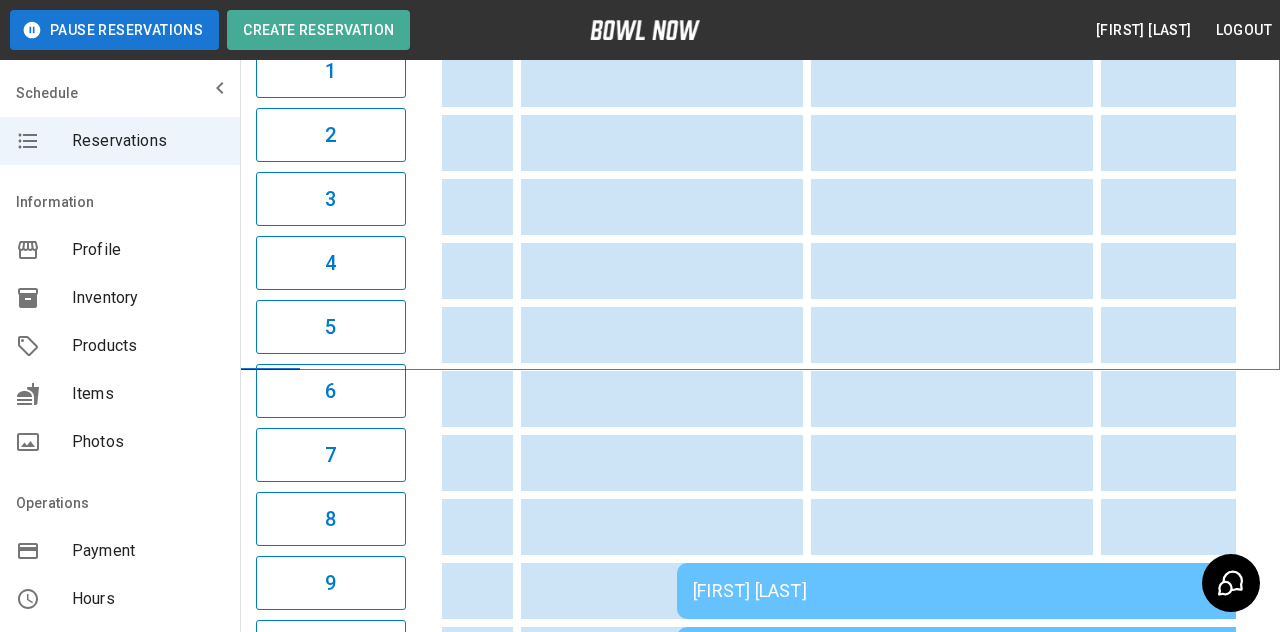 scroll, scrollTop: 0, scrollLeft: 1534, axis: horizontal 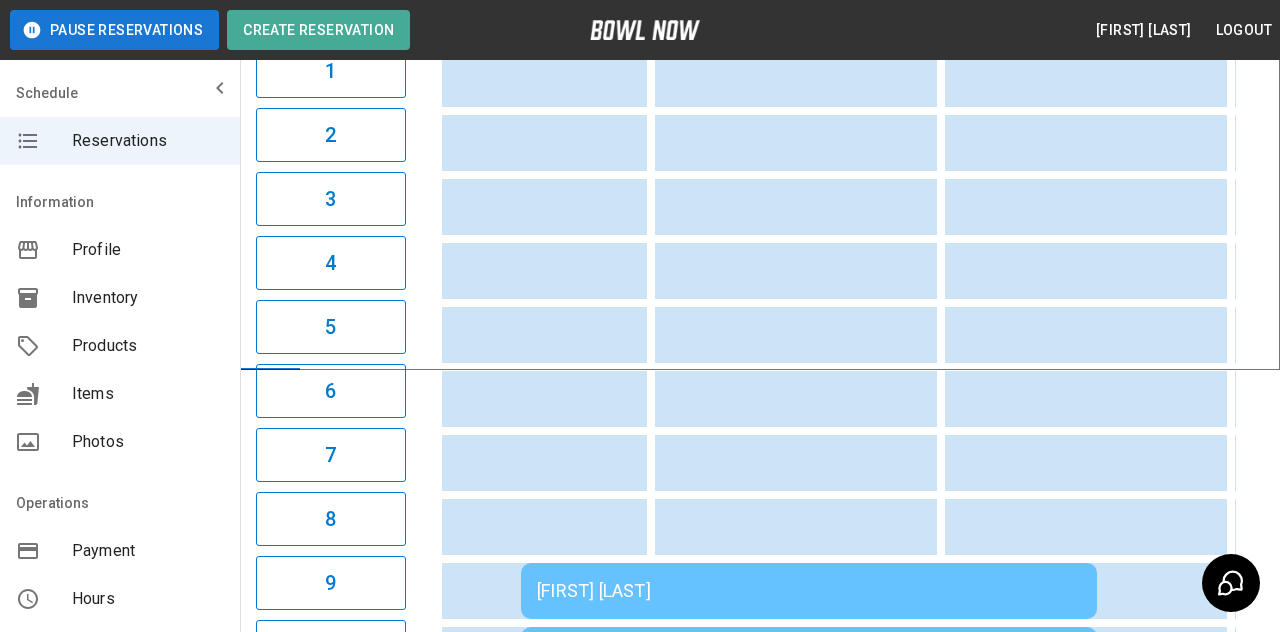 click on "**********" at bounding box center [640, 2167] 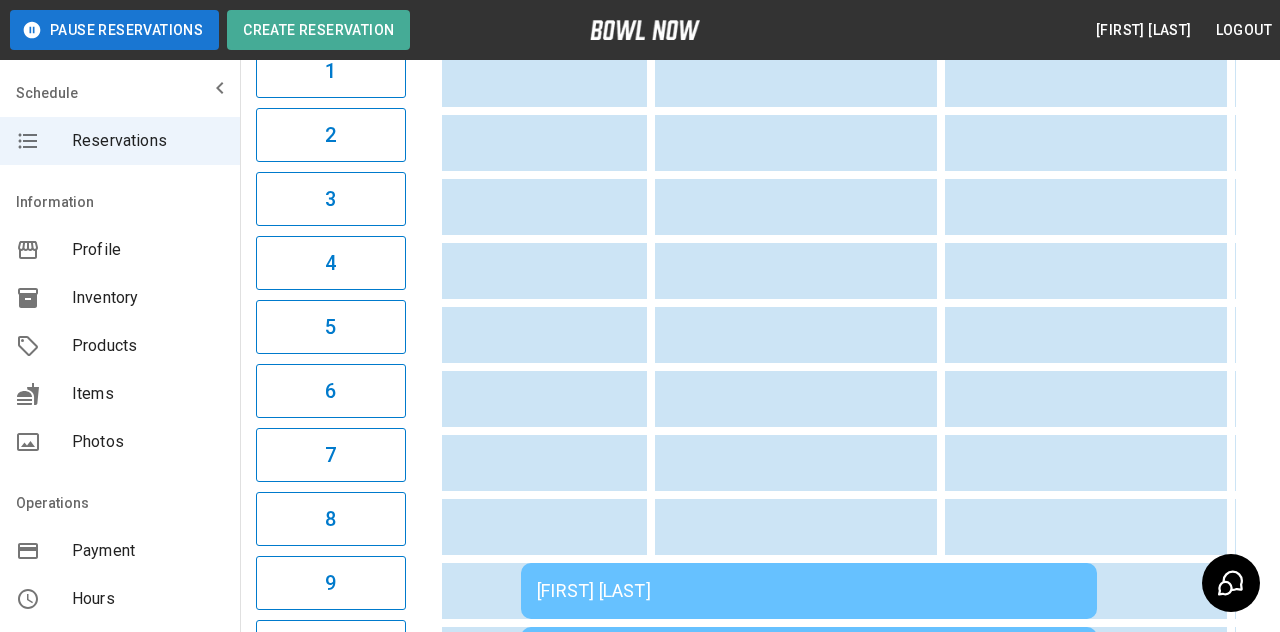 click at bounding box center (1137, 271) 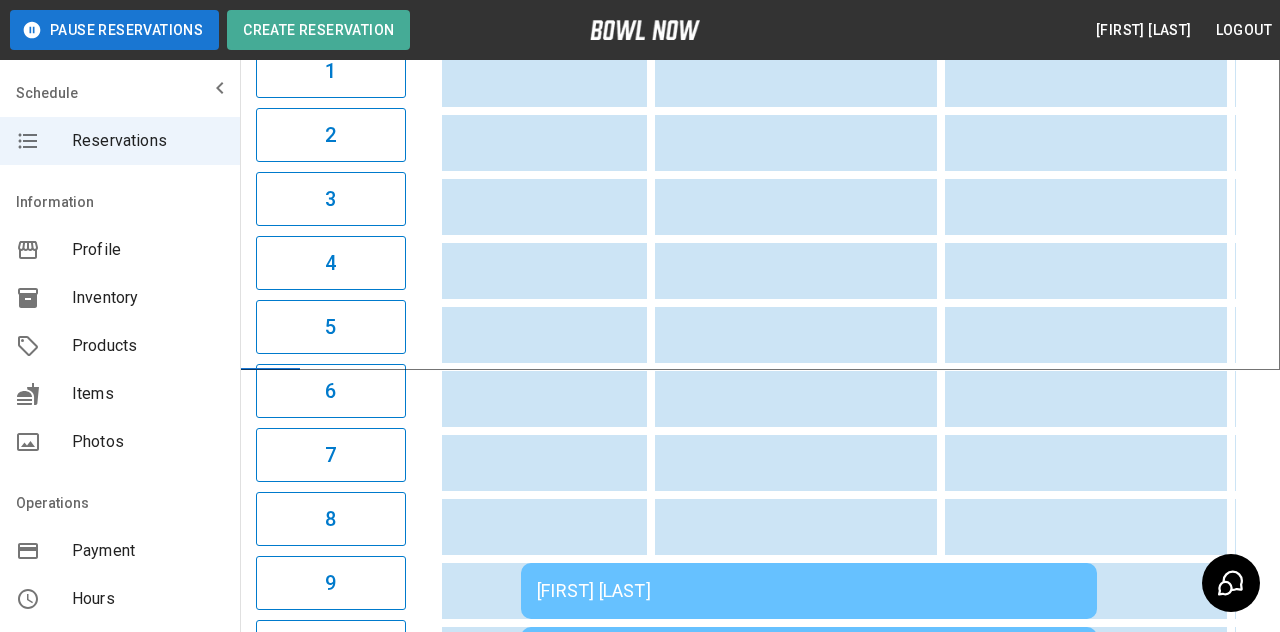 scroll, scrollTop: 0, scrollLeft: 1970, axis: horizontal 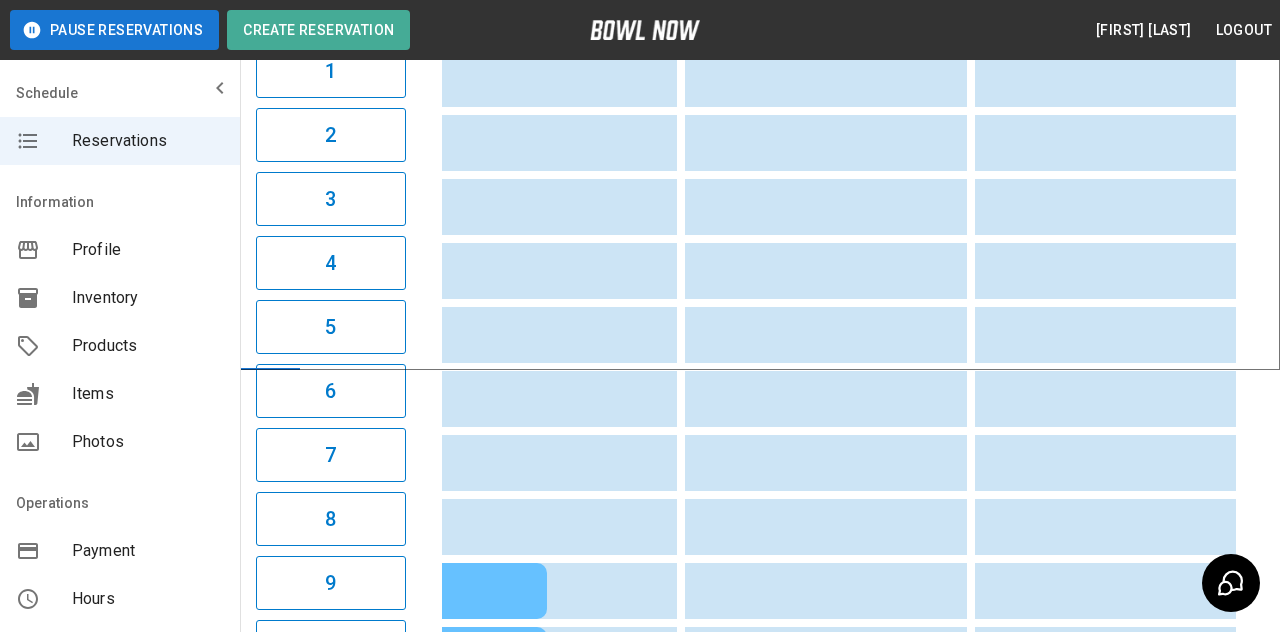 click on "**********" at bounding box center (640, 2167) 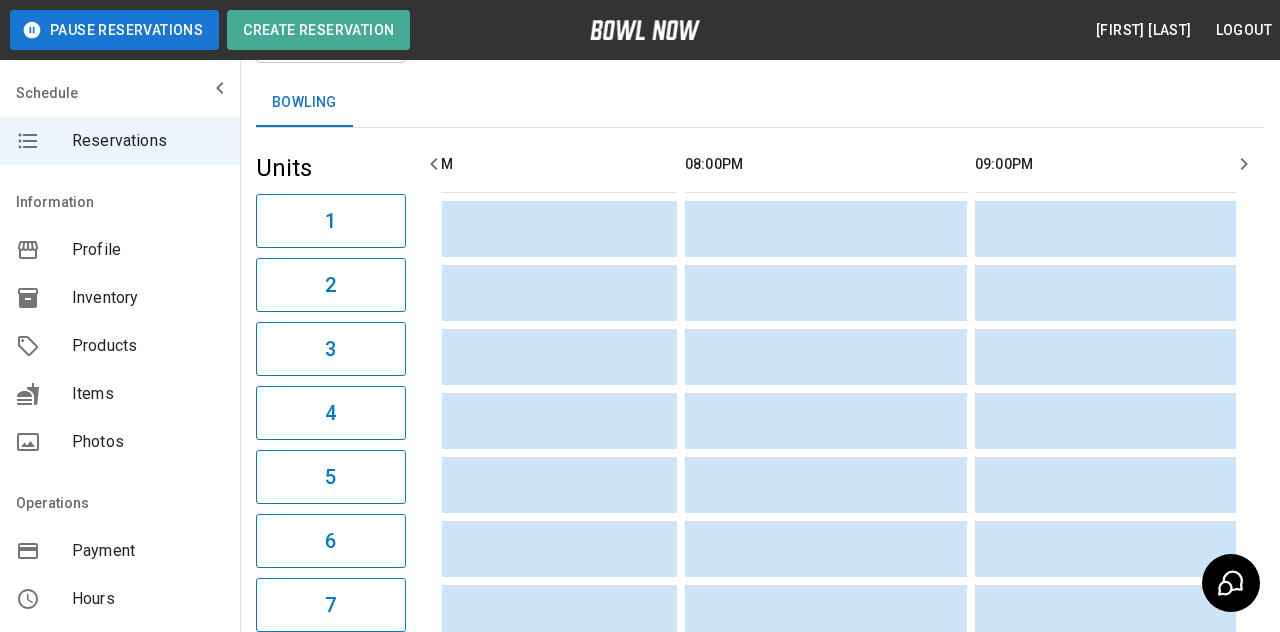 scroll, scrollTop: 107, scrollLeft: 0, axis: vertical 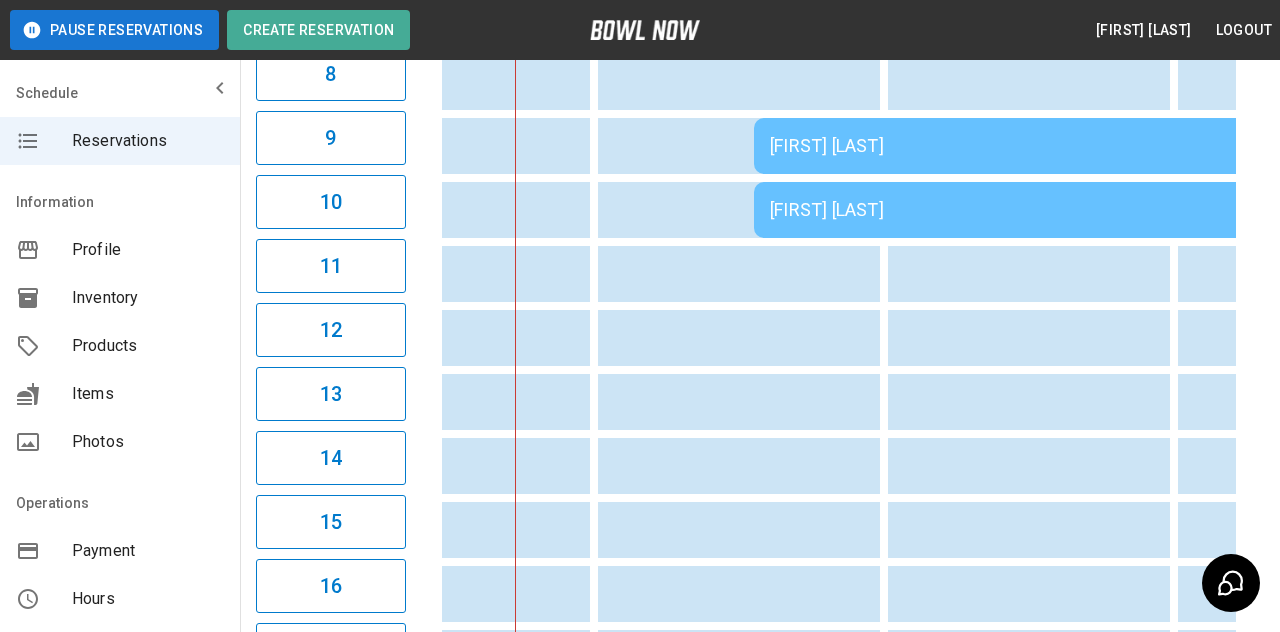 click on "[FIRST] [LAST]" at bounding box center (1042, 146) 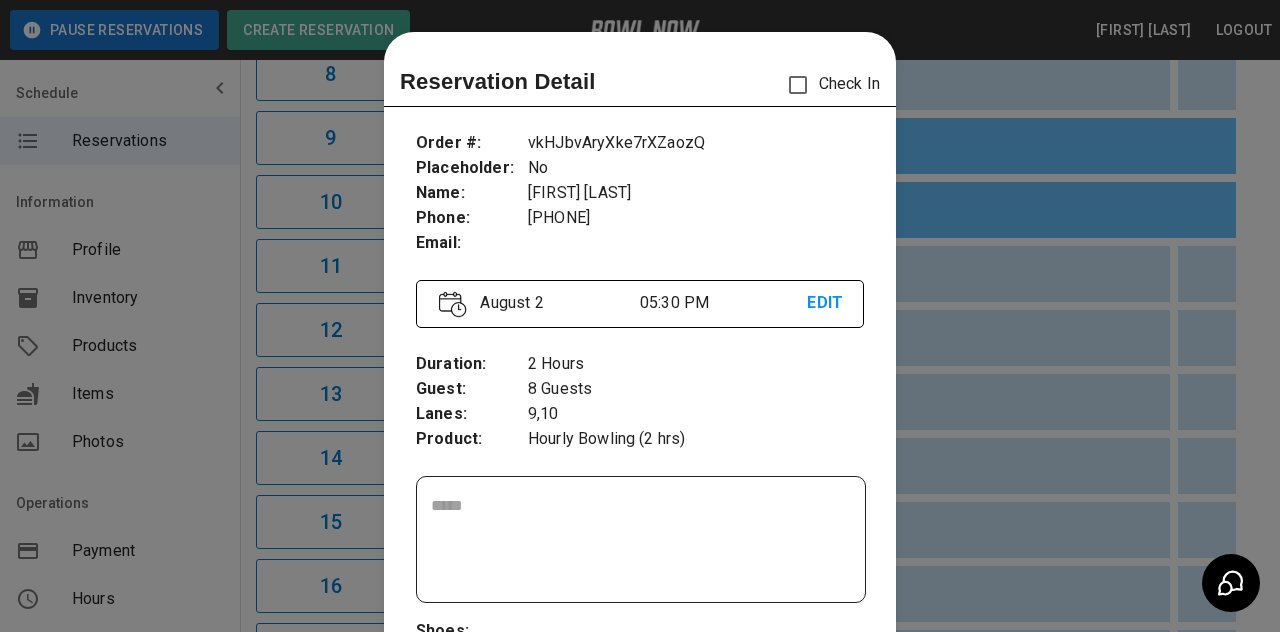 scroll, scrollTop: 32, scrollLeft: 0, axis: vertical 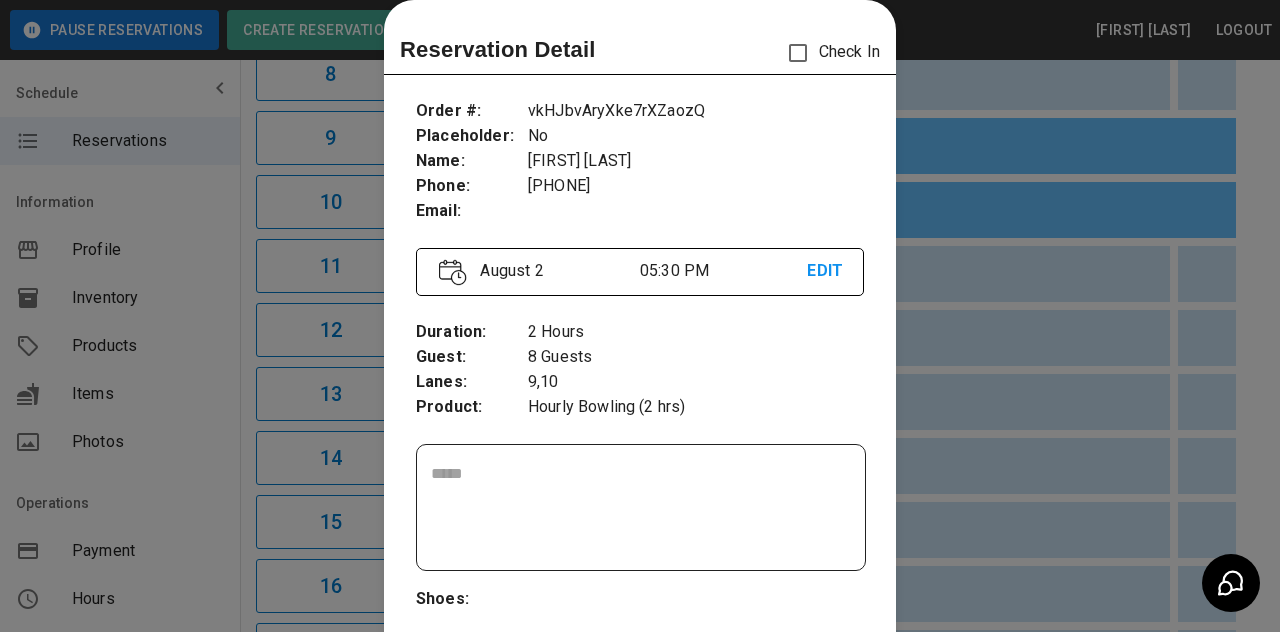 click at bounding box center [640, 316] 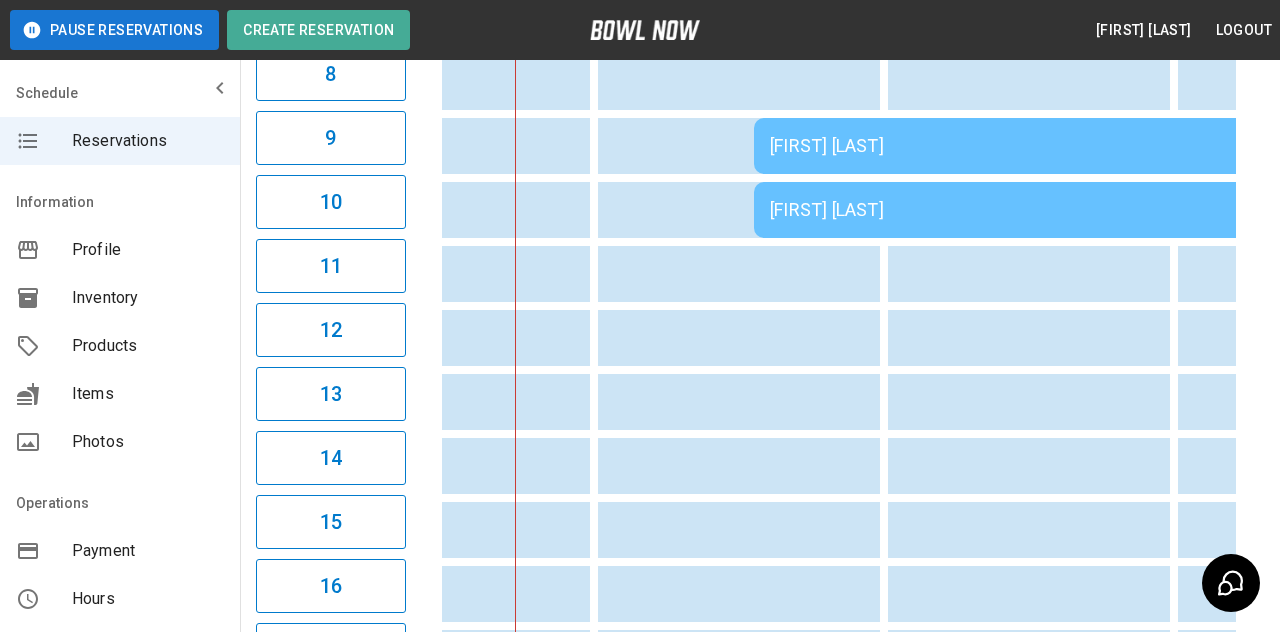 click on "[FIRST] [LAST]" at bounding box center (1042, 146) 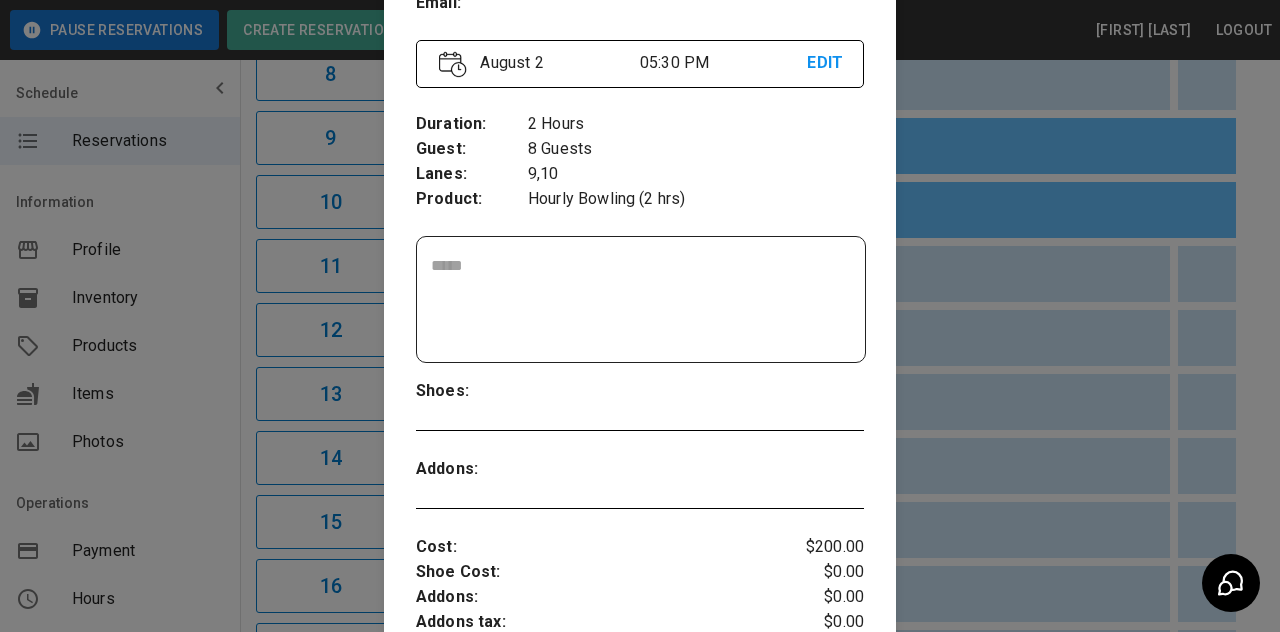 scroll, scrollTop: 262, scrollLeft: 0, axis: vertical 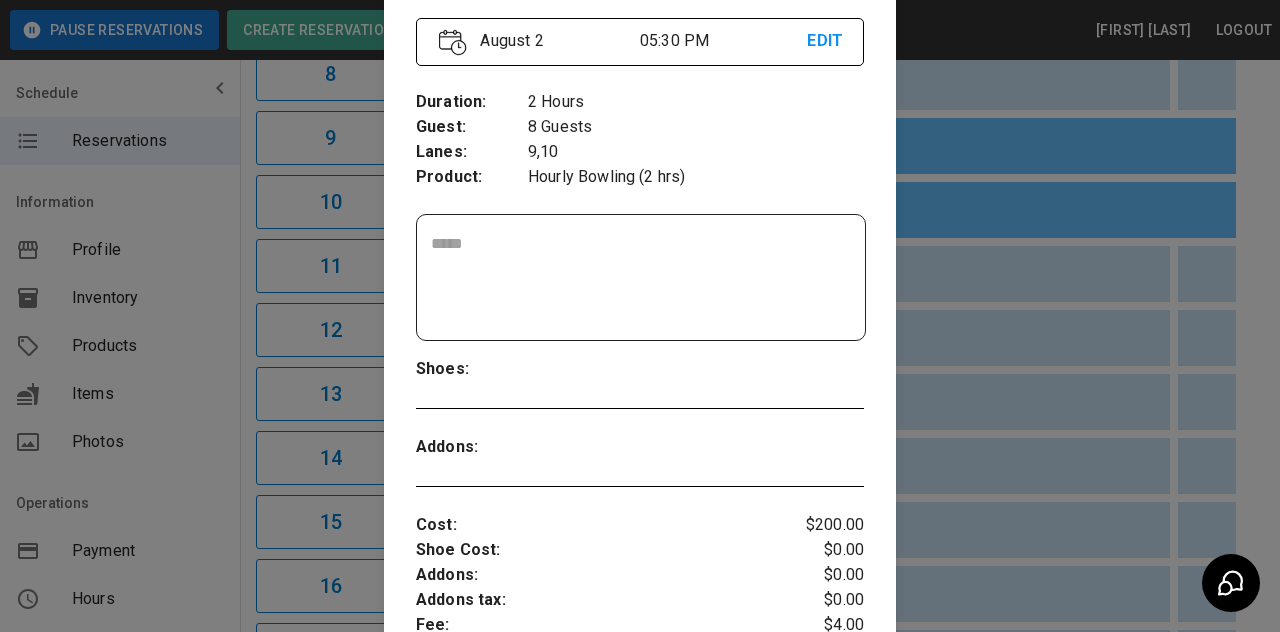 click at bounding box center (640, 316) 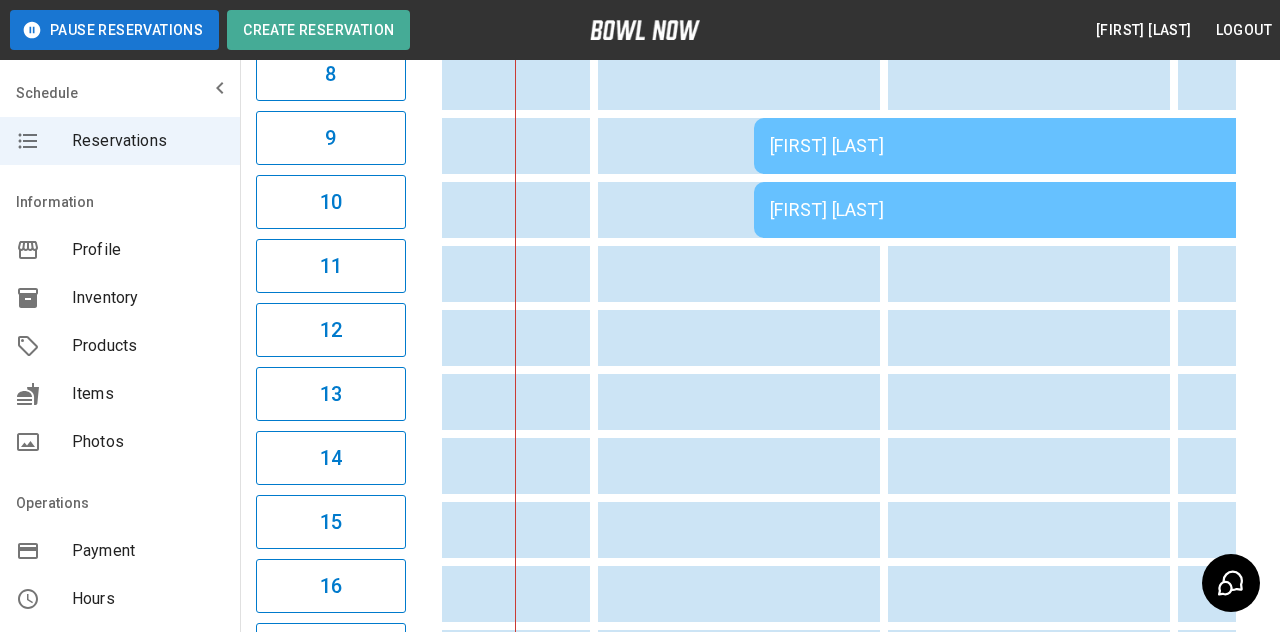 click on "[FIRST] [LAST]" at bounding box center [1042, 146] 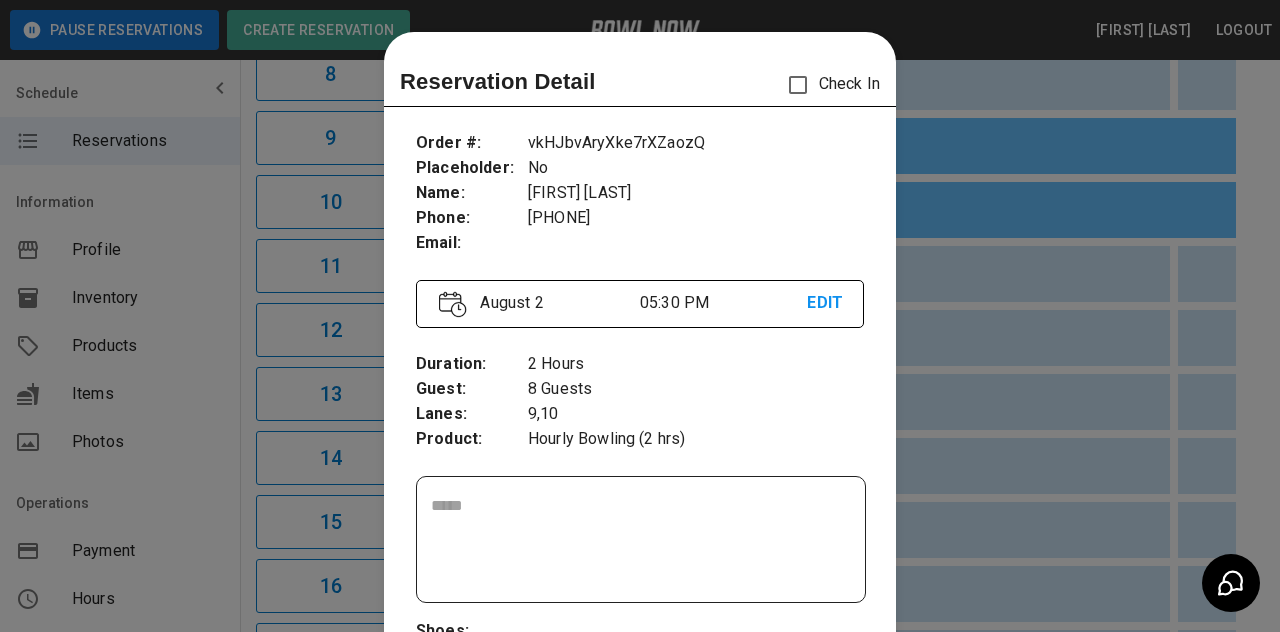 scroll, scrollTop: 32, scrollLeft: 0, axis: vertical 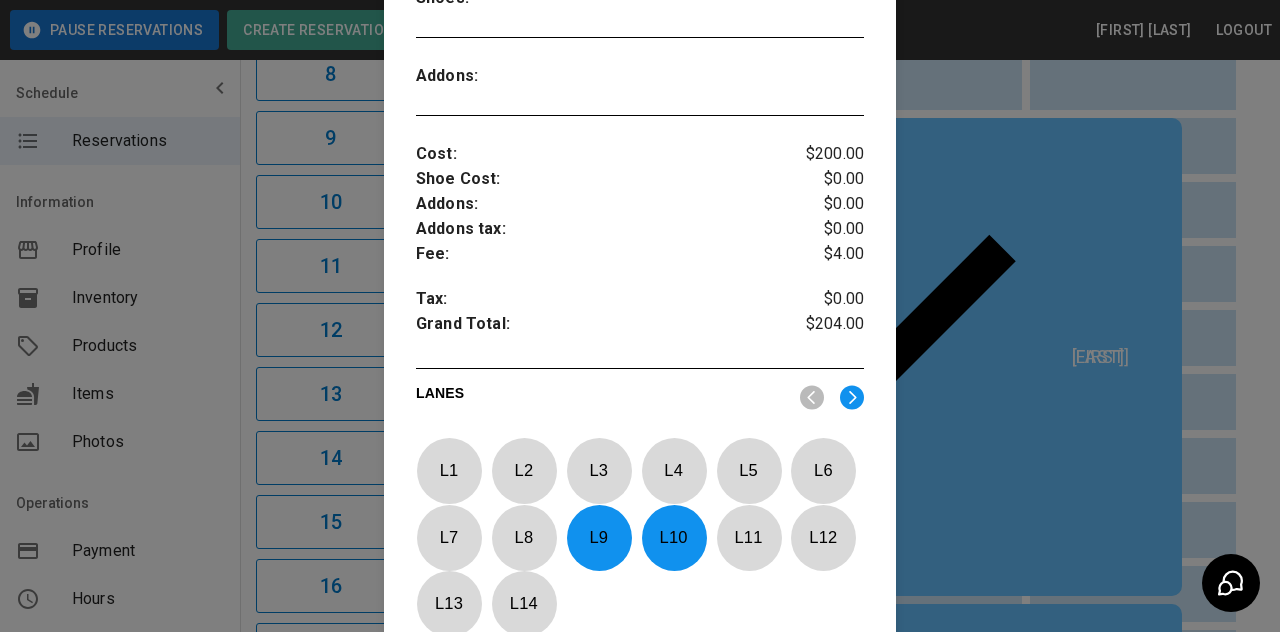 click at bounding box center [640, 316] 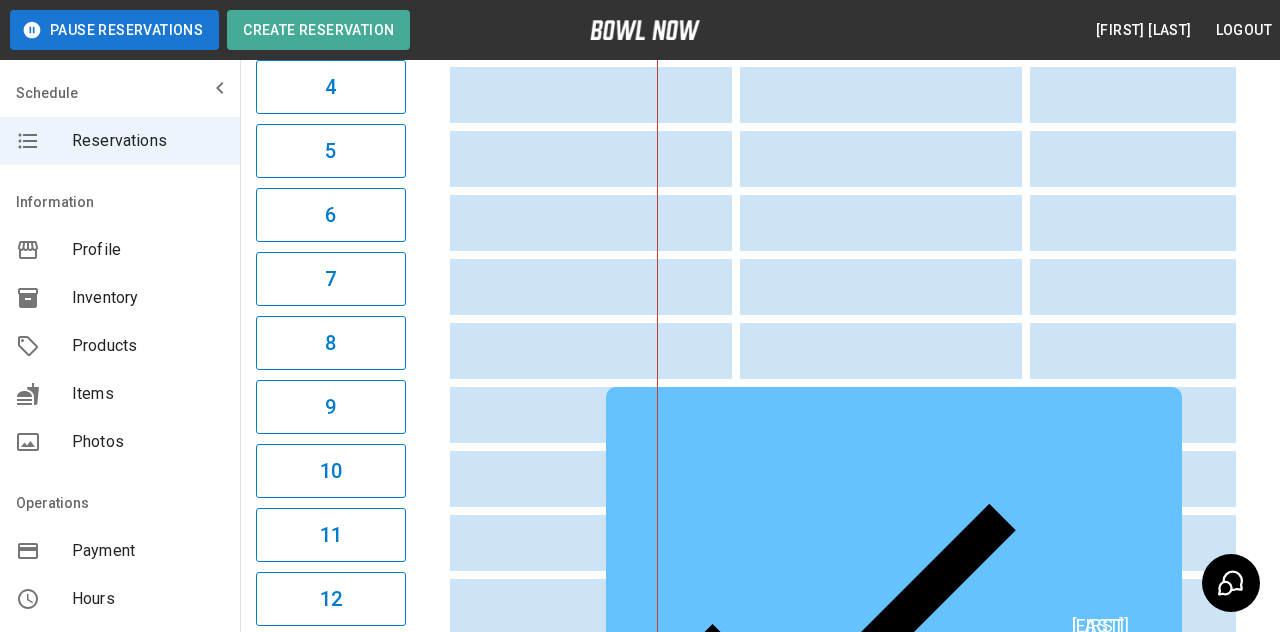 scroll, scrollTop: 434, scrollLeft: 0, axis: vertical 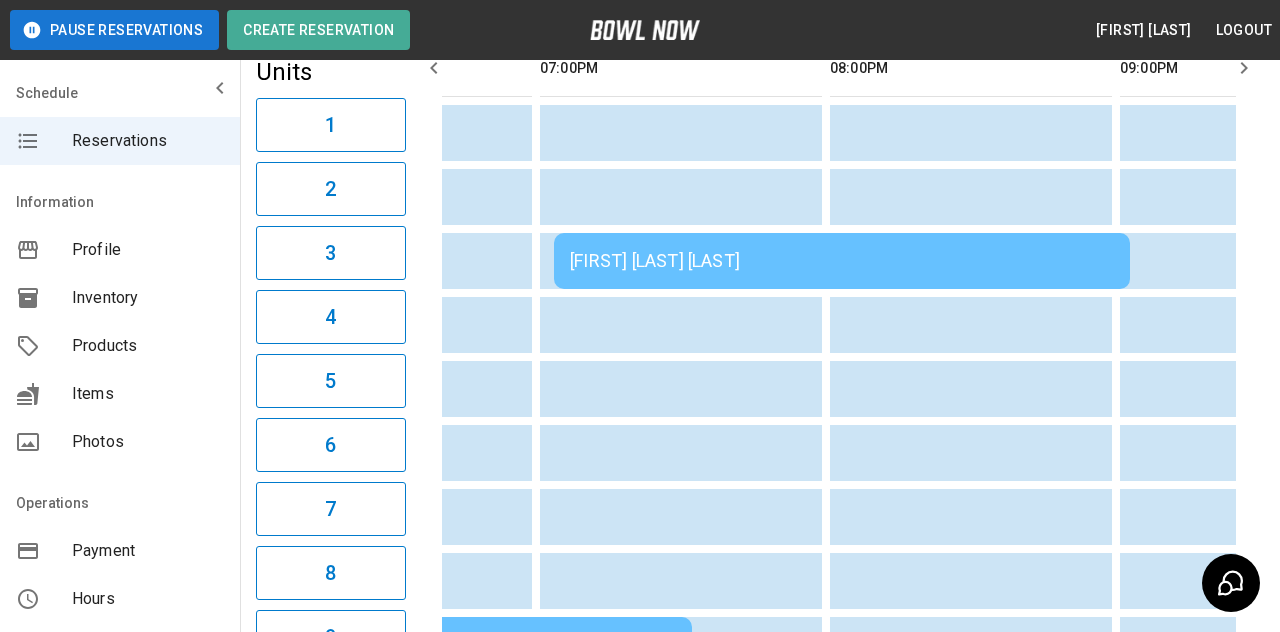 click on "[FIRST] [LAST] [LAST]" at bounding box center [842, 261] 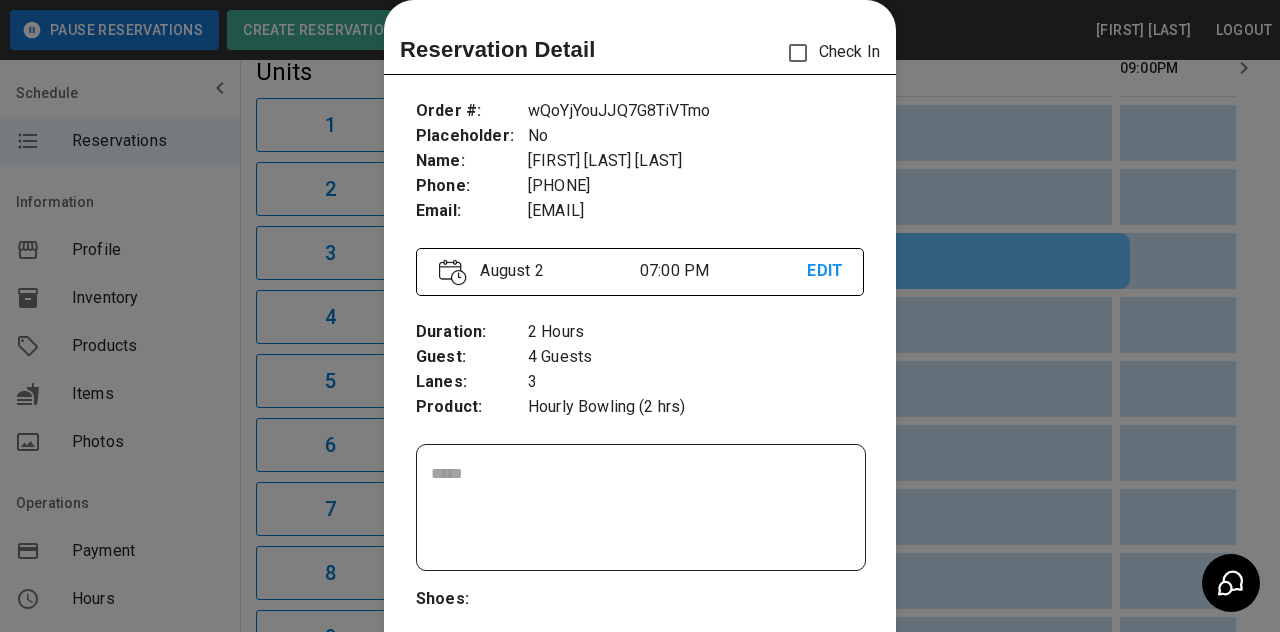 click at bounding box center [640, 316] 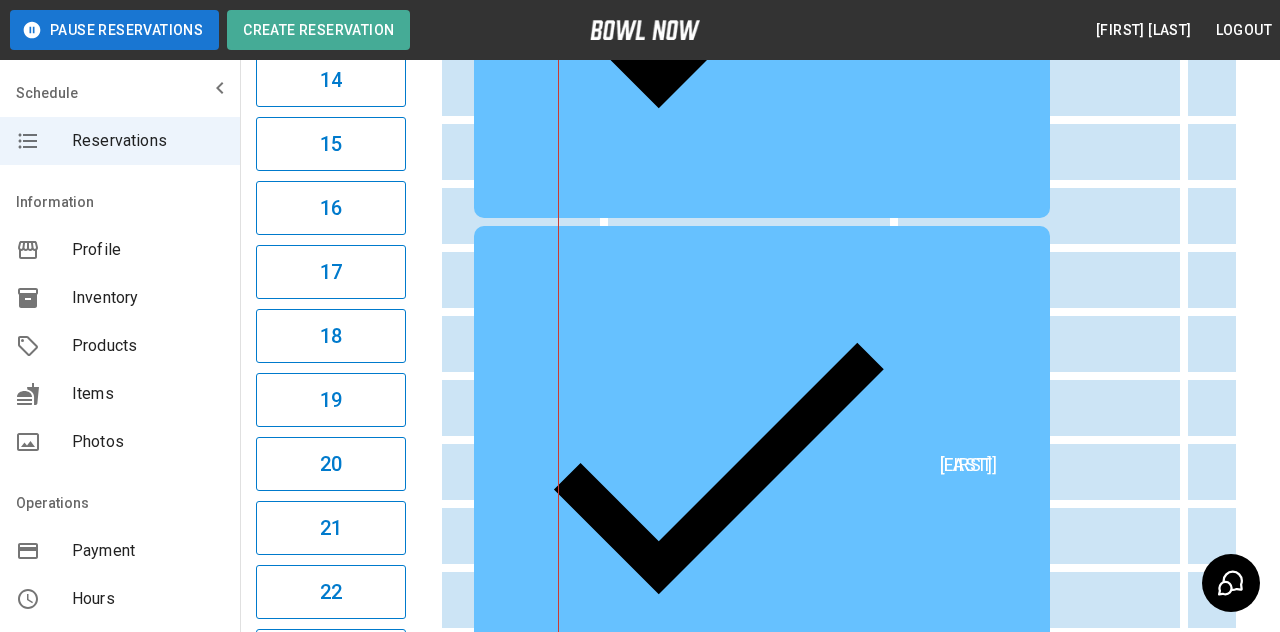 click on "[NAME] (call in)" at bounding box center [1054, 1252] 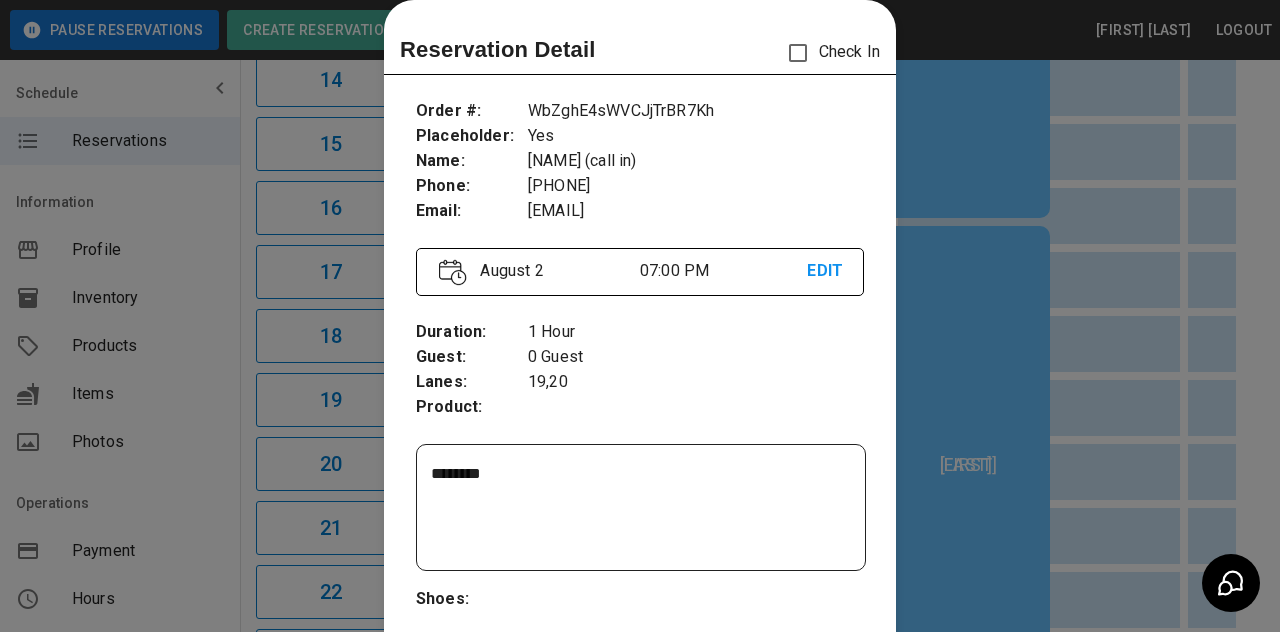 click at bounding box center [640, 316] 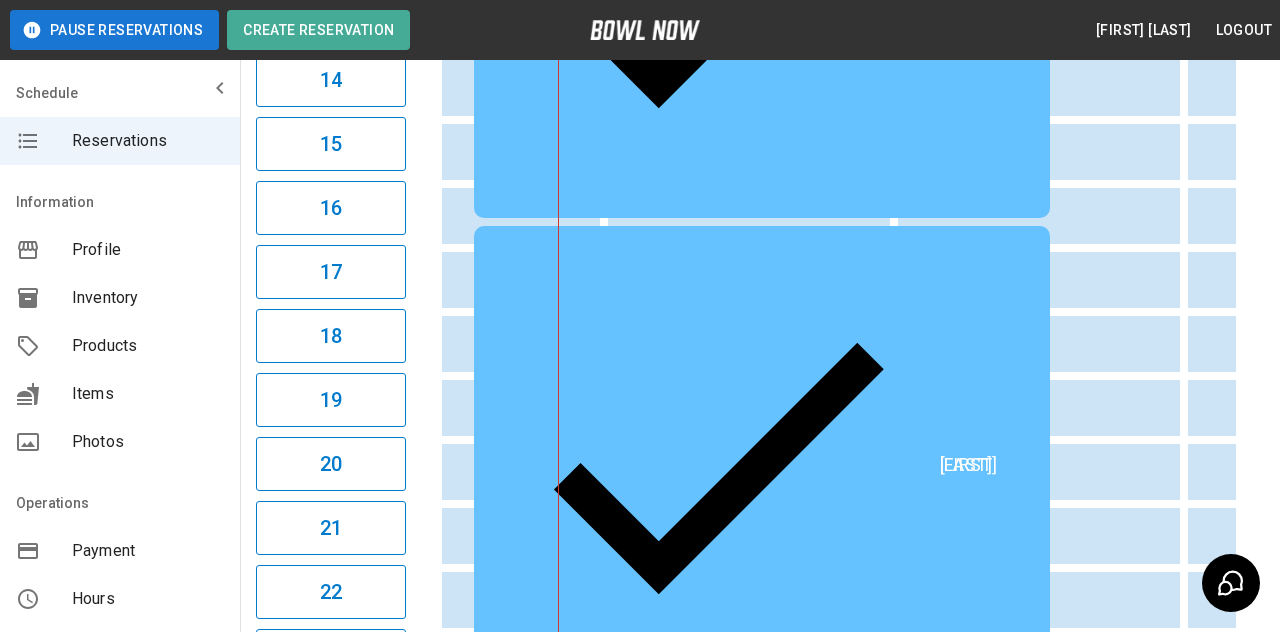 click on "[NAME] (call in)" at bounding box center (1054, 1252) 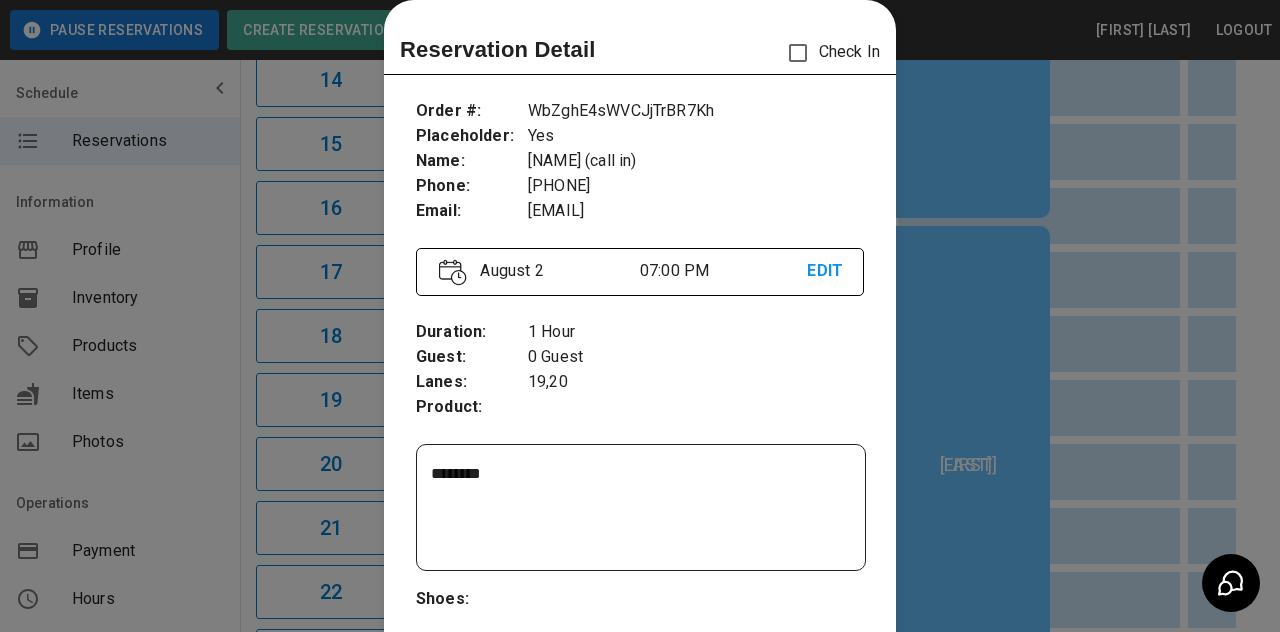 click at bounding box center (640, 316) 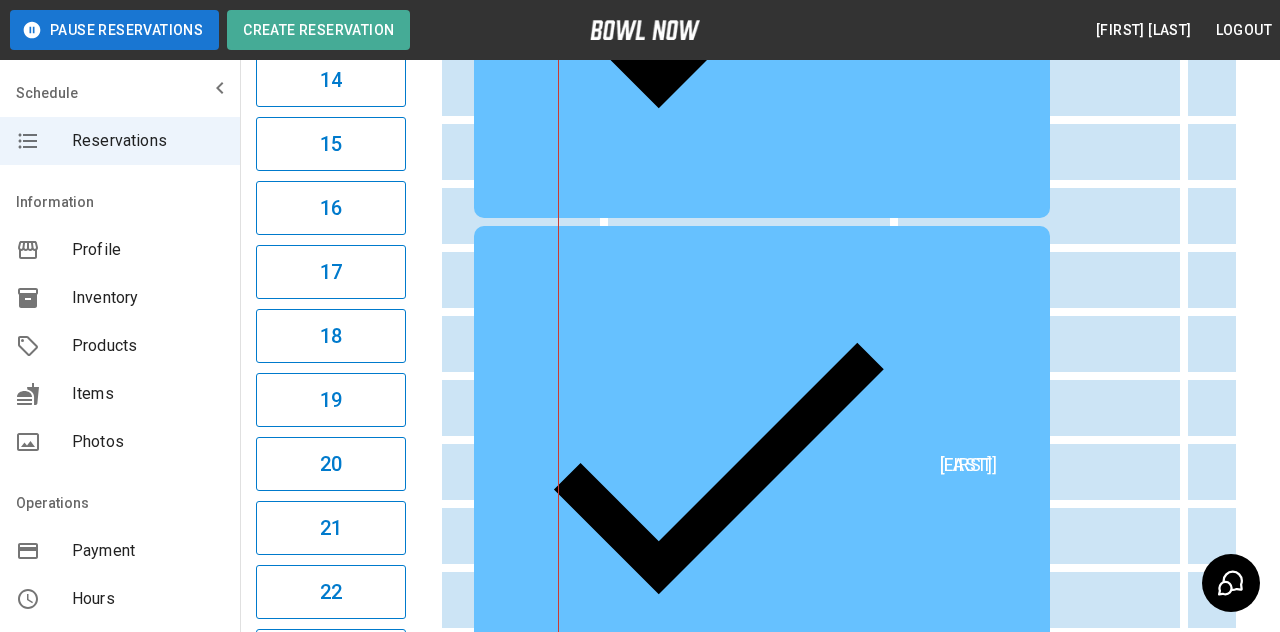 click on "[NAME] (call in)" at bounding box center (1054, 1252) 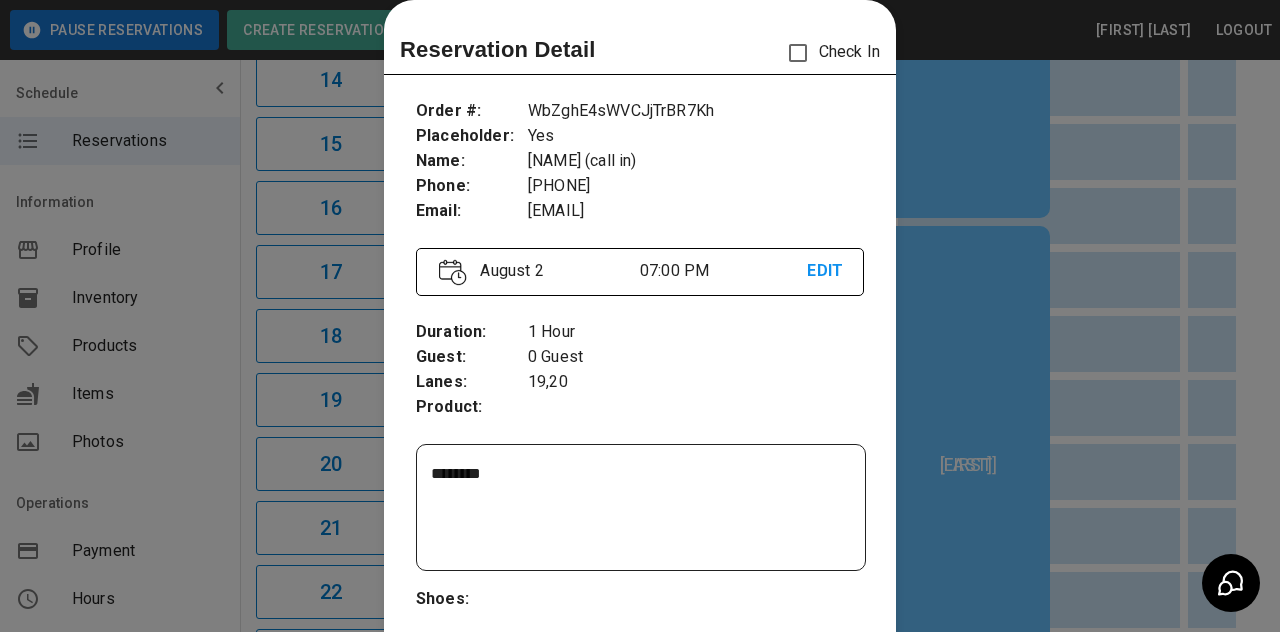 click at bounding box center (640, 316) 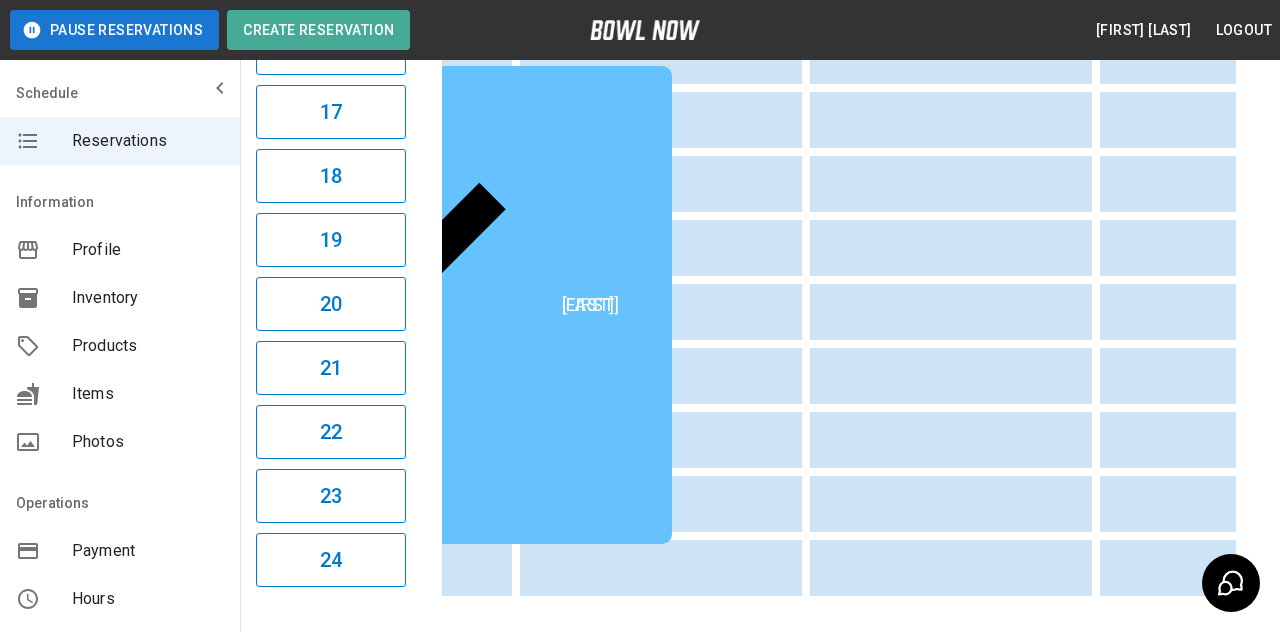 click on "[NAME] (call in)" at bounding box center (676, 1092) 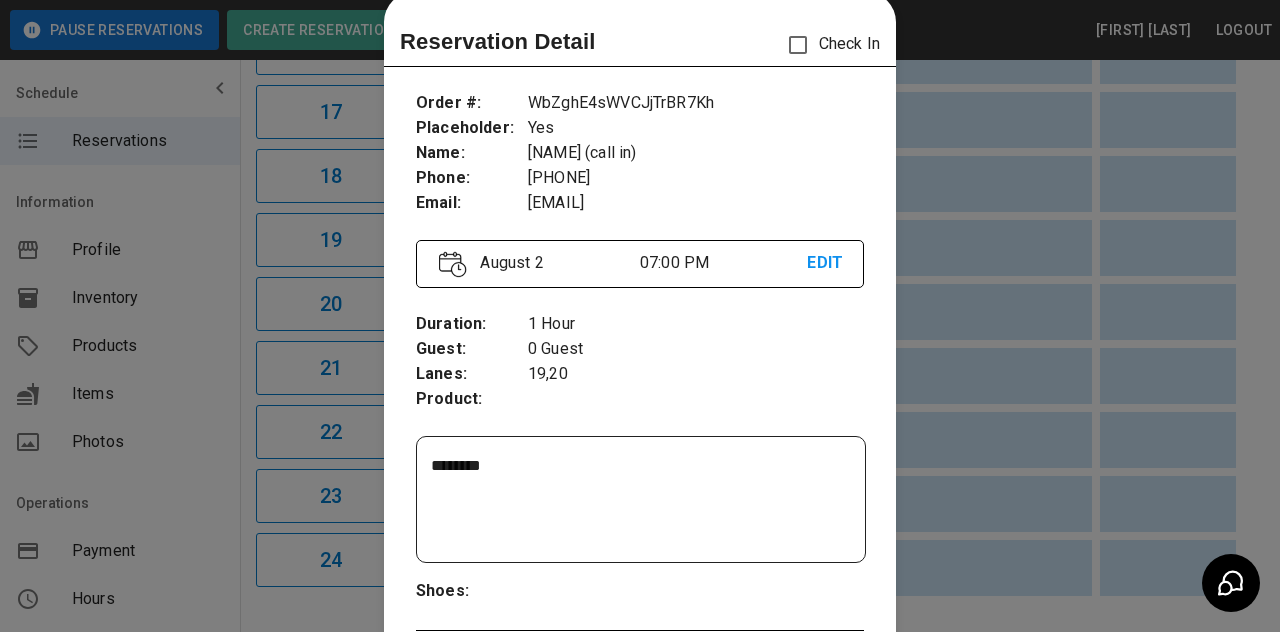 scroll, scrollTop: 65, scrollLeft: 0, axis: vertical 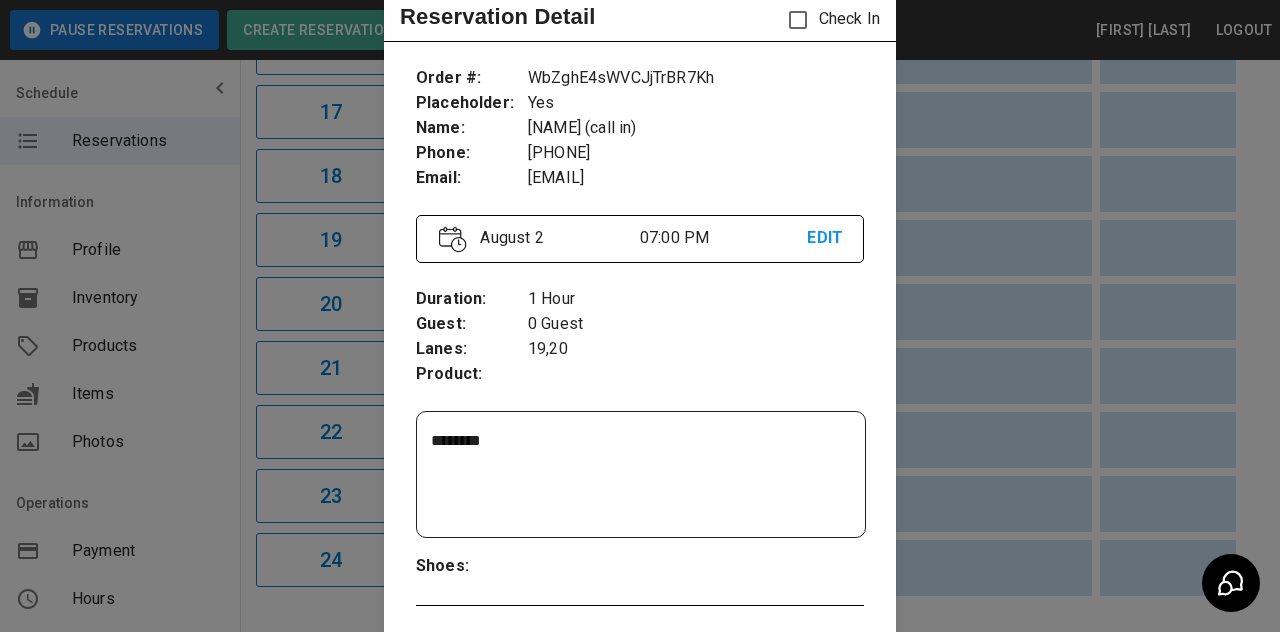 click on "1 Hour" at bounding box center [696, 299] 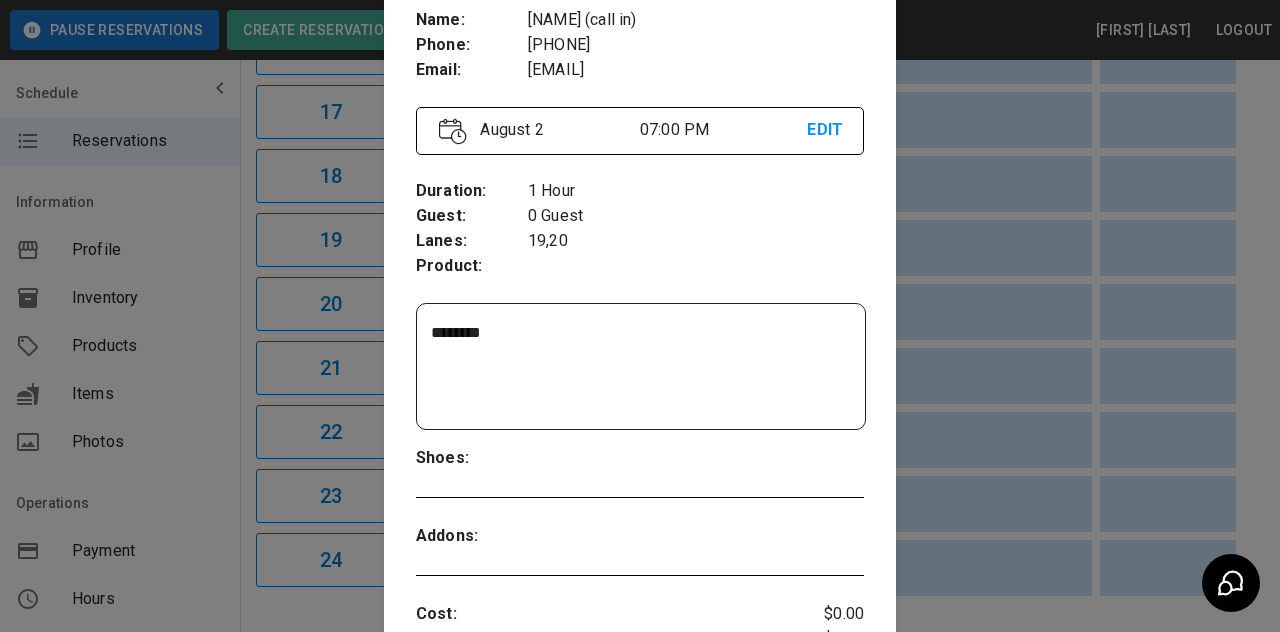 scroll, scrollTop: 167, scrollLeft: 0, axis: vertical 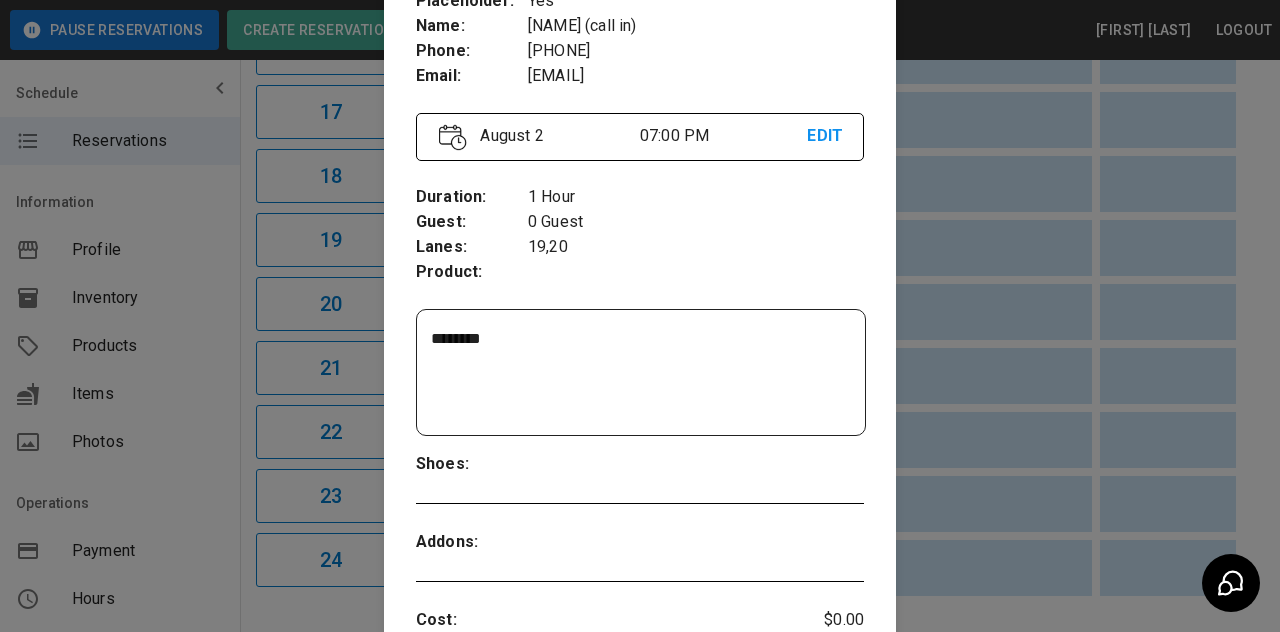 click on "EDIT" at bounding box center (823, 136) 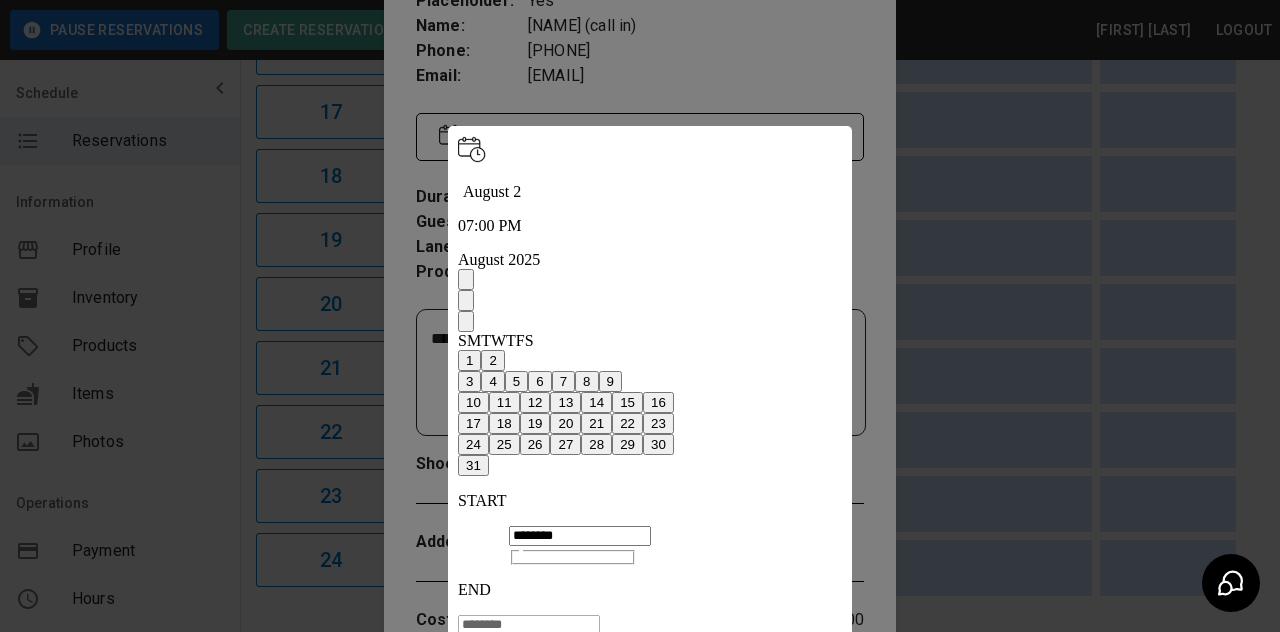 click at bounding box center (640, 316) 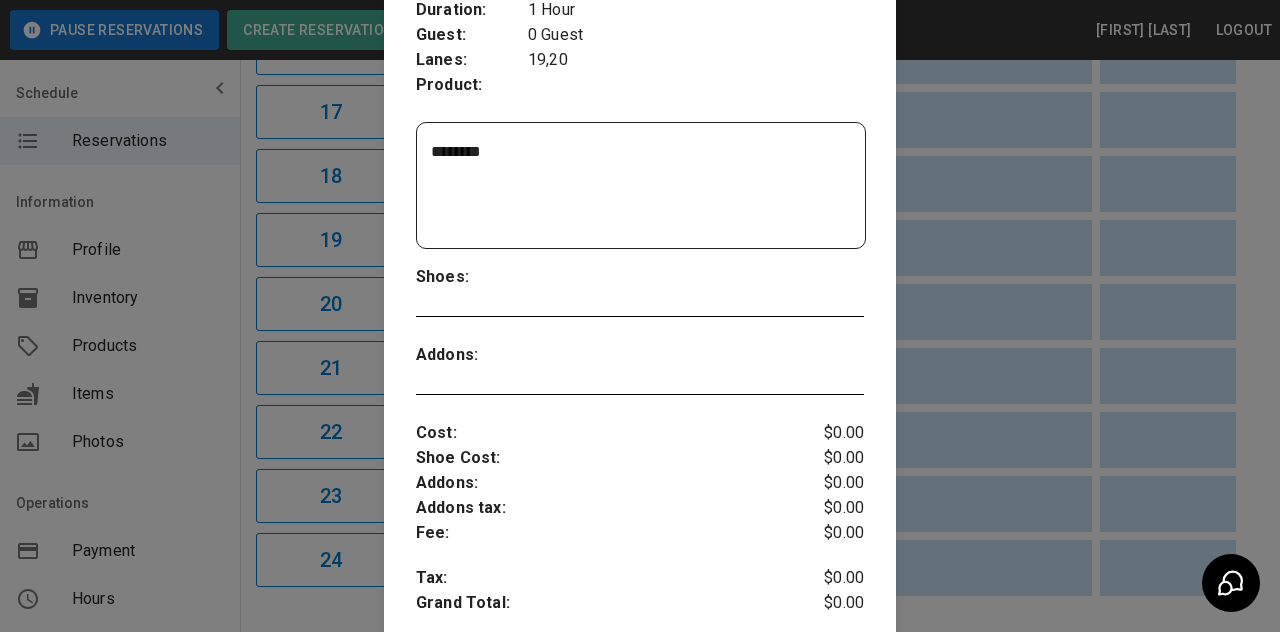 scroll, scrollTop: 341, scrollLeft: 0, axis: vertical 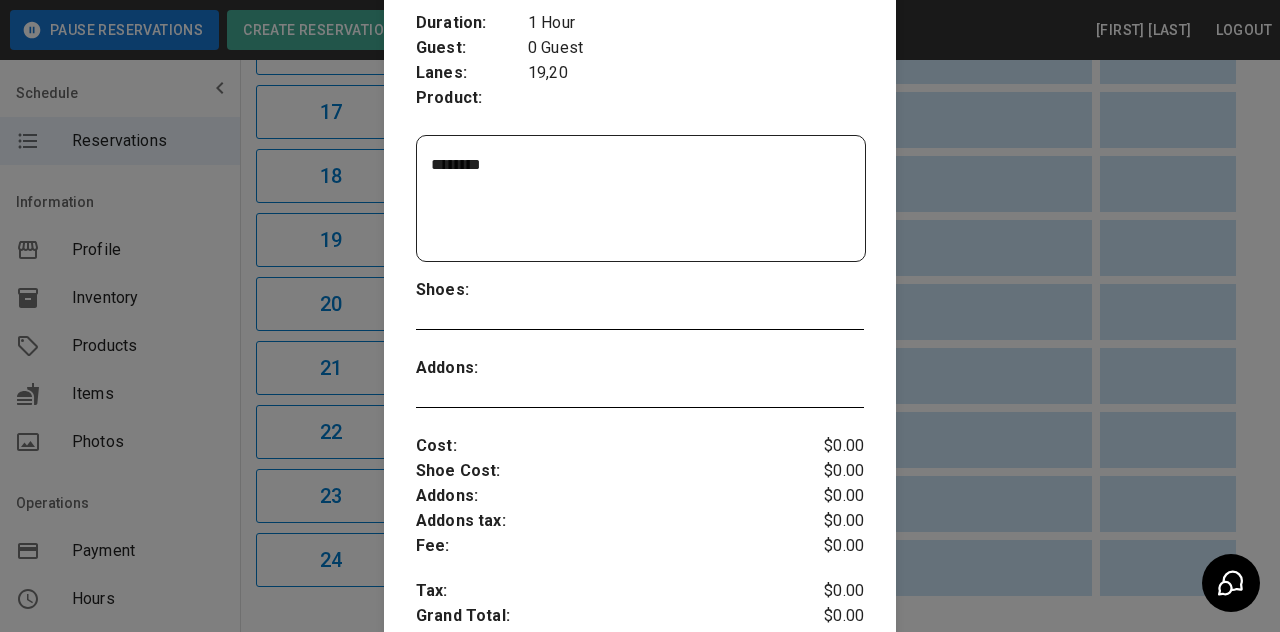 click at bounding box center (640, 316) 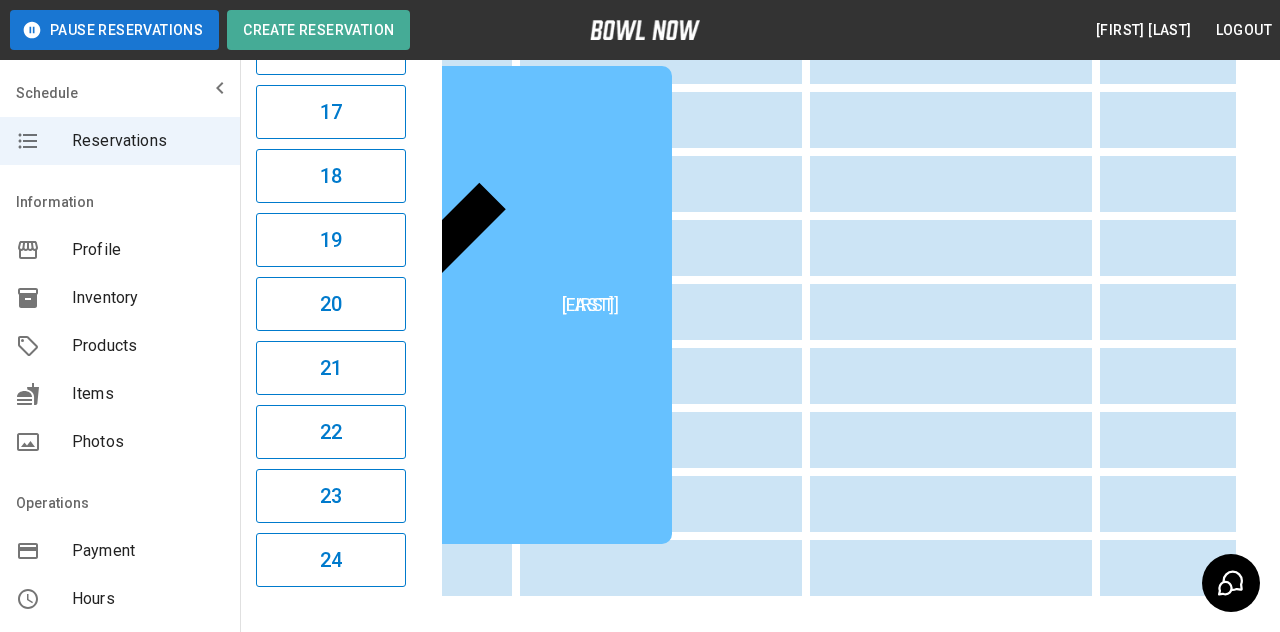 click at bounding box center [1077, 1220] 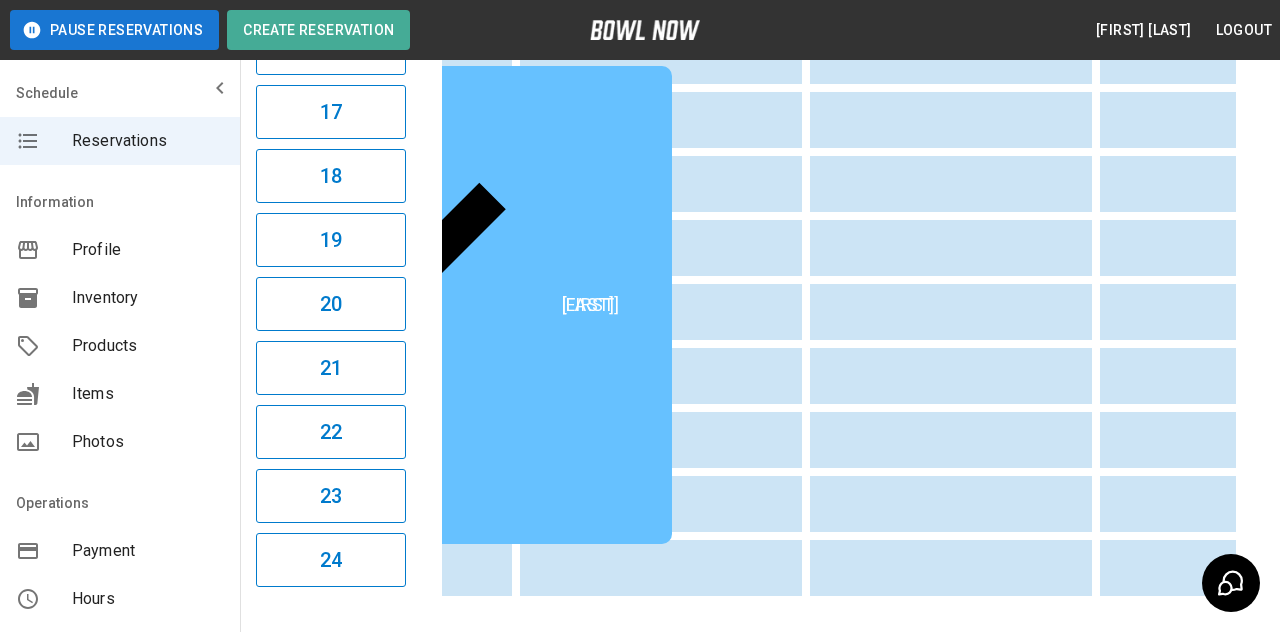click on "**********" at bounding box center [640, 1184] 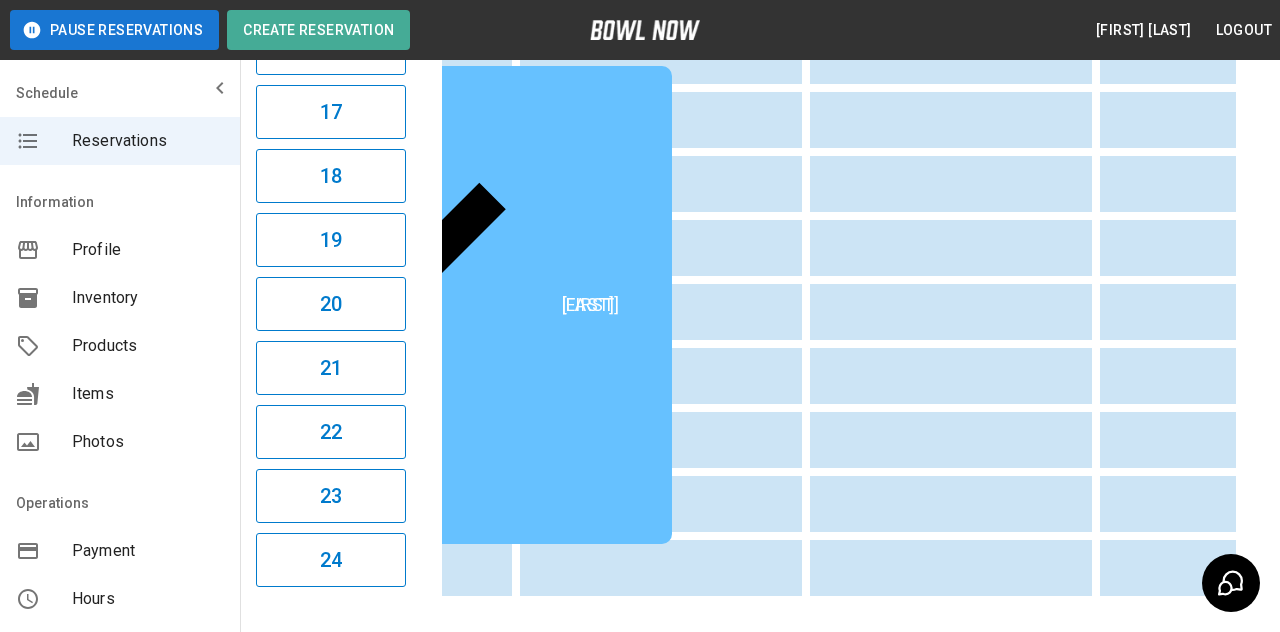 scroll, scrollTop: 1246, scrollLeft: 0, axis: vertical 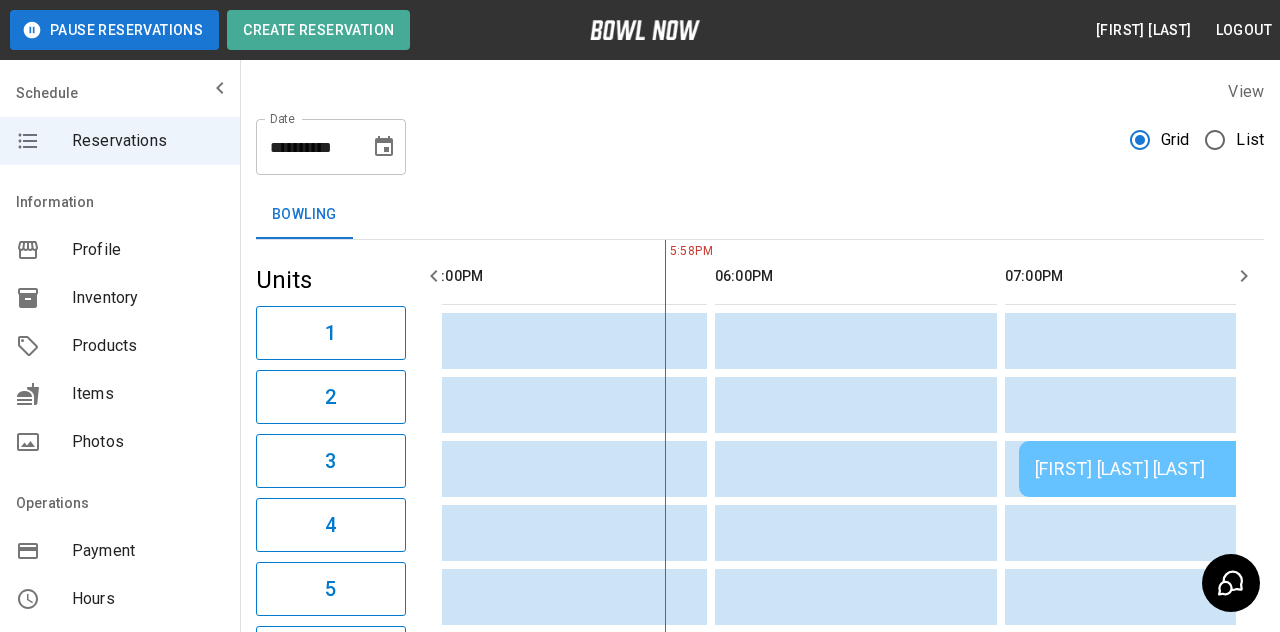 click at bounding box center [905, 341] 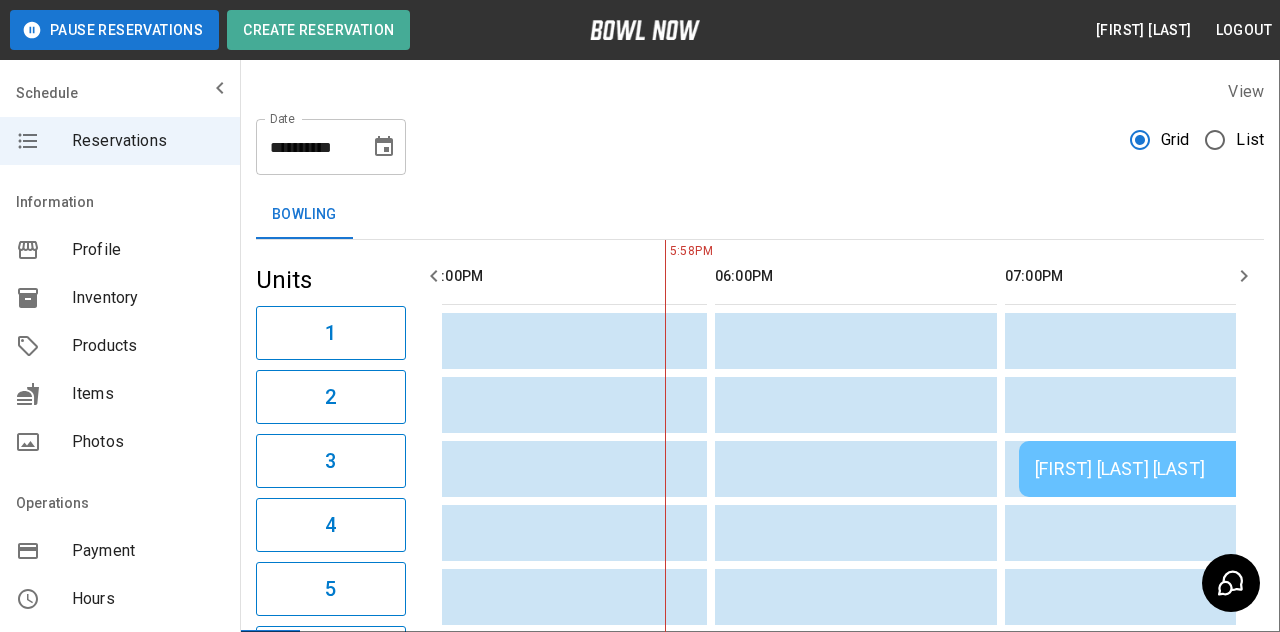click on "Notes" at bounding box center (71, 2209) 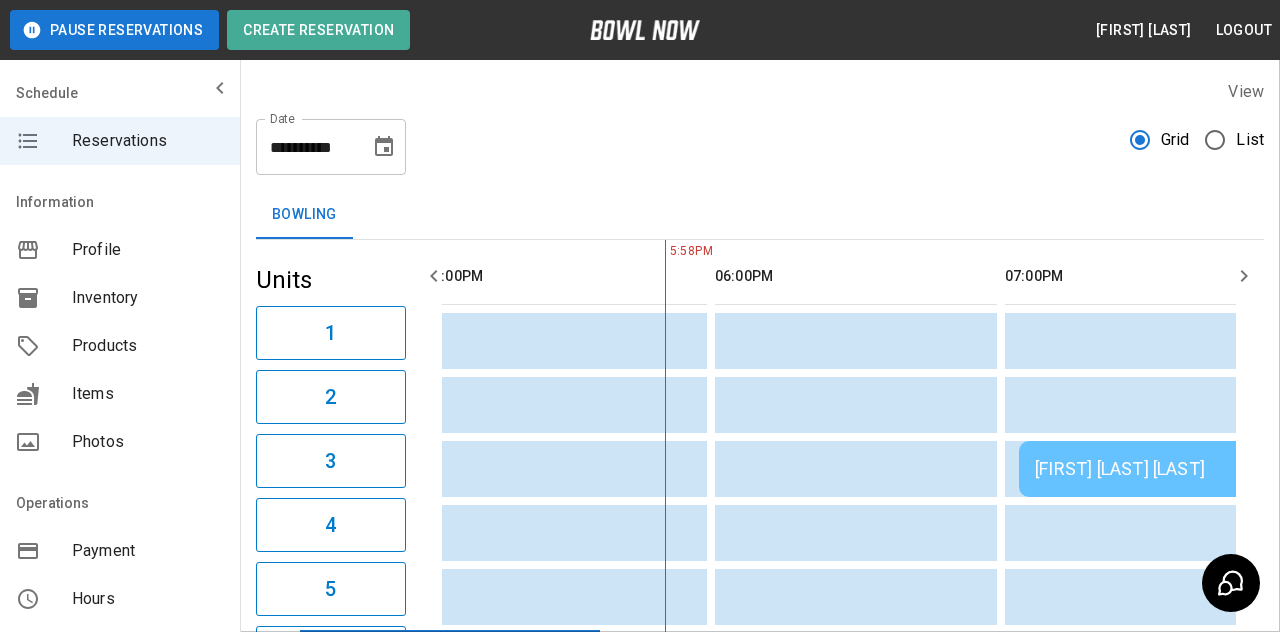 click on "Placeholder Reservation" at bounding box center [80, 2003] 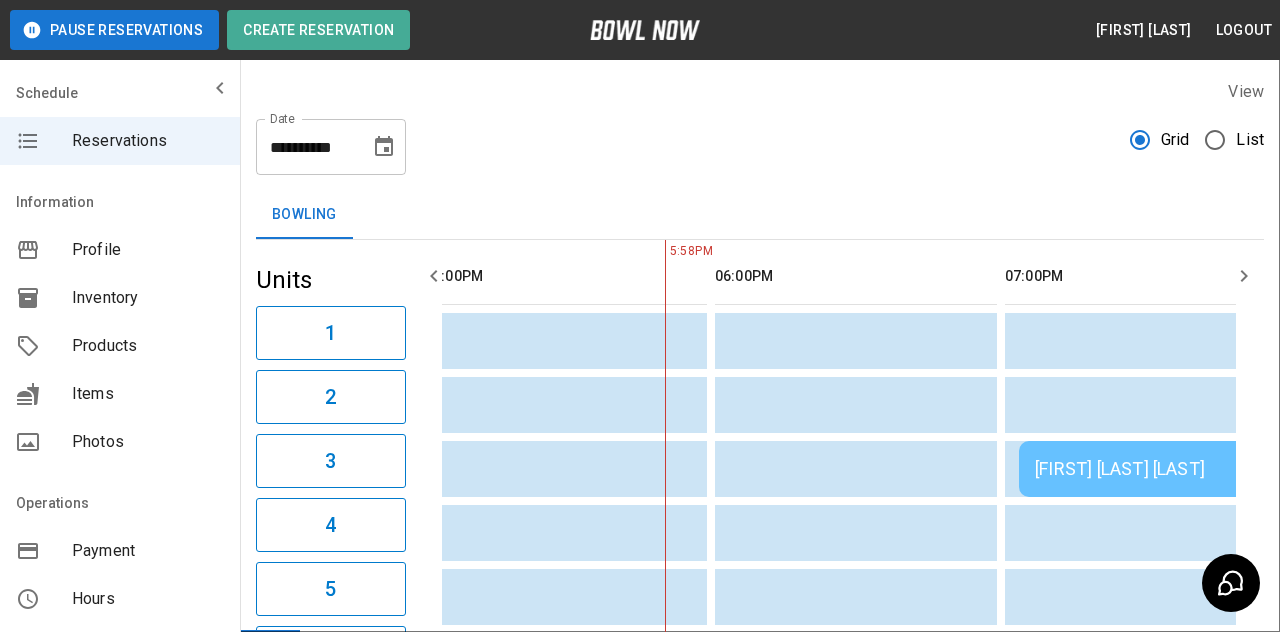 click on "Name" at bounding box center (71, 2063) 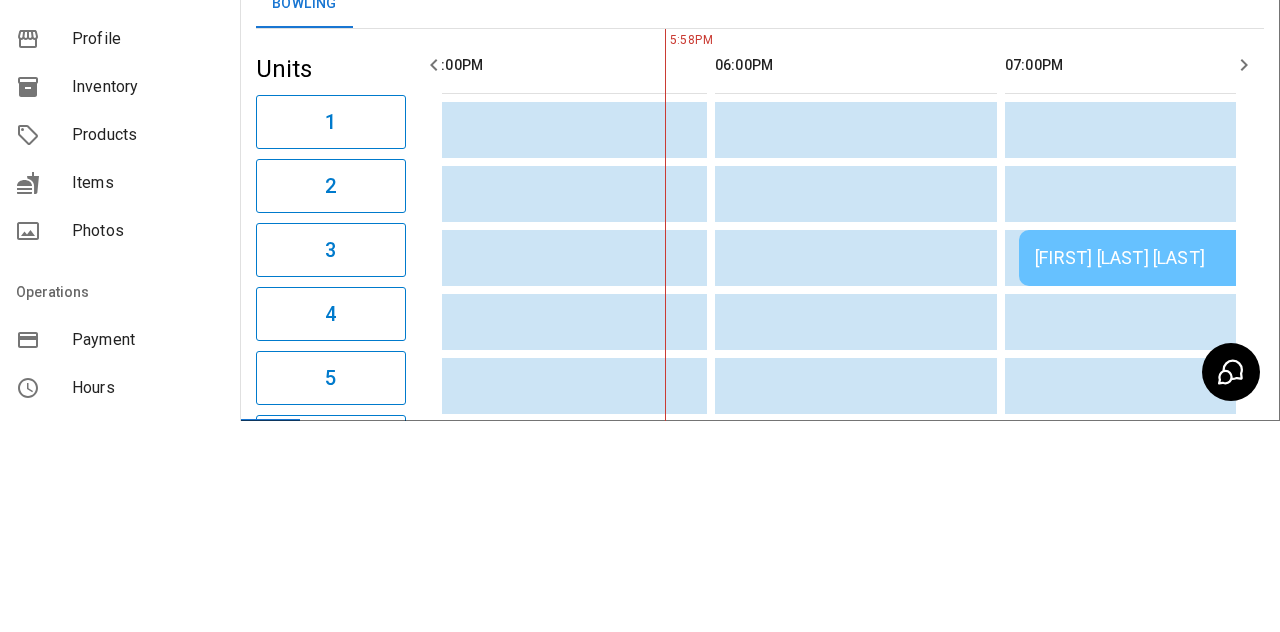 type on "*" 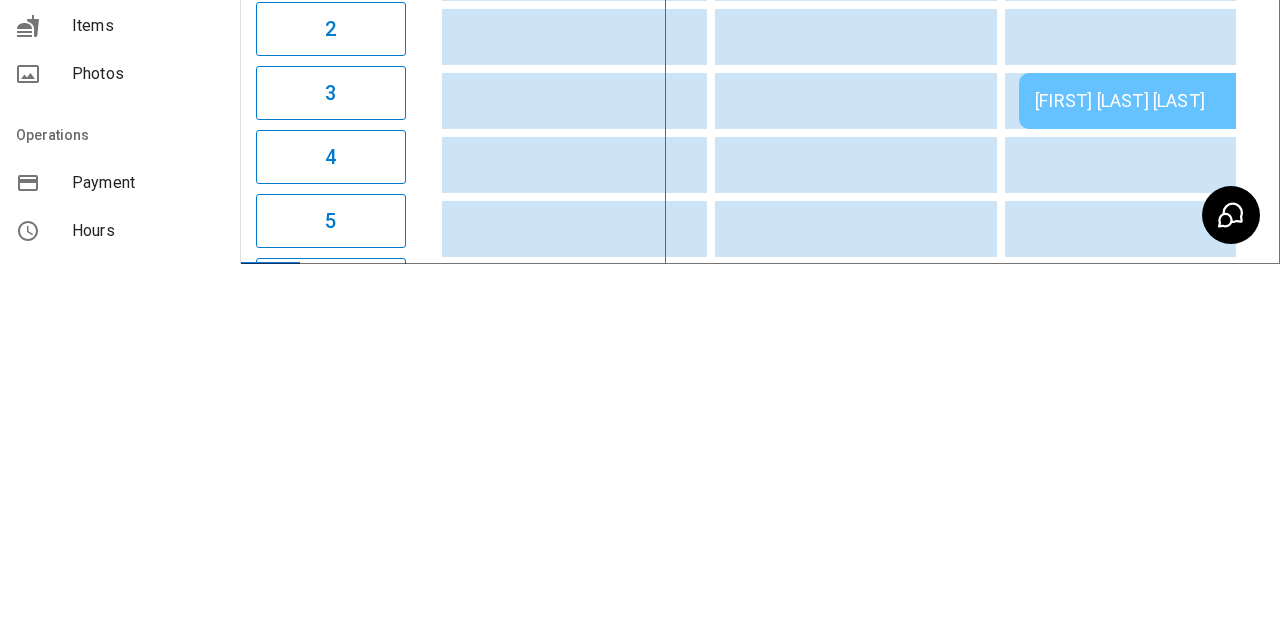 click on "**********" at bounding box center [640, 2429] 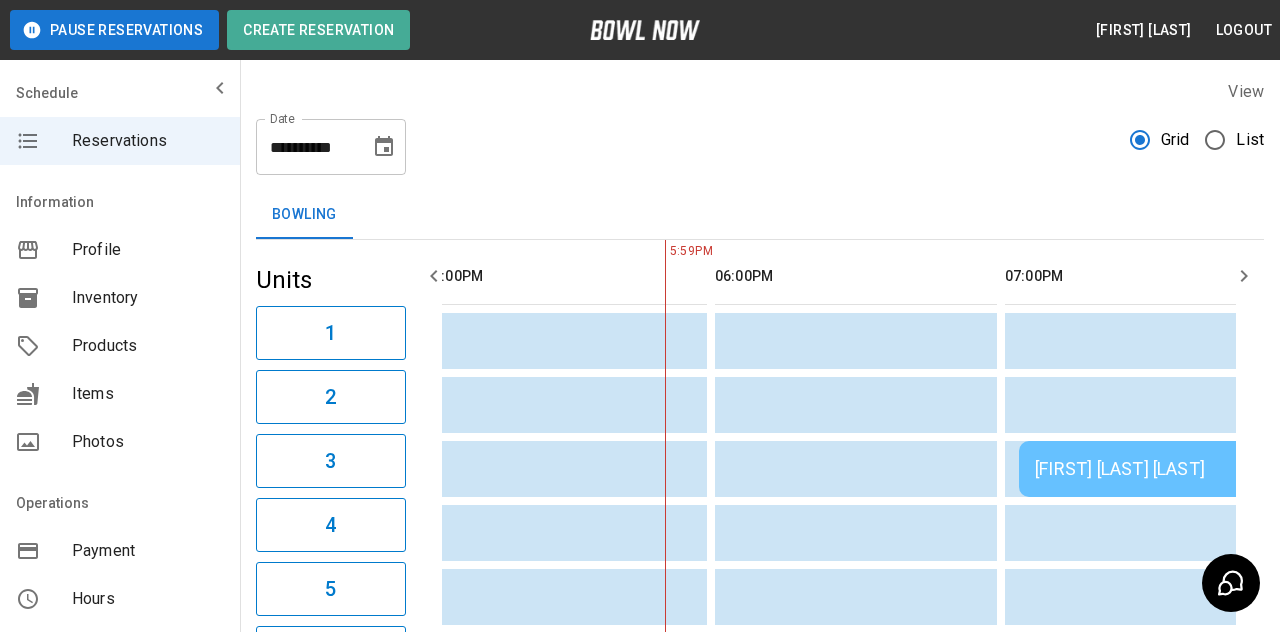 click on "**********" at bounding box center [640, 2429] 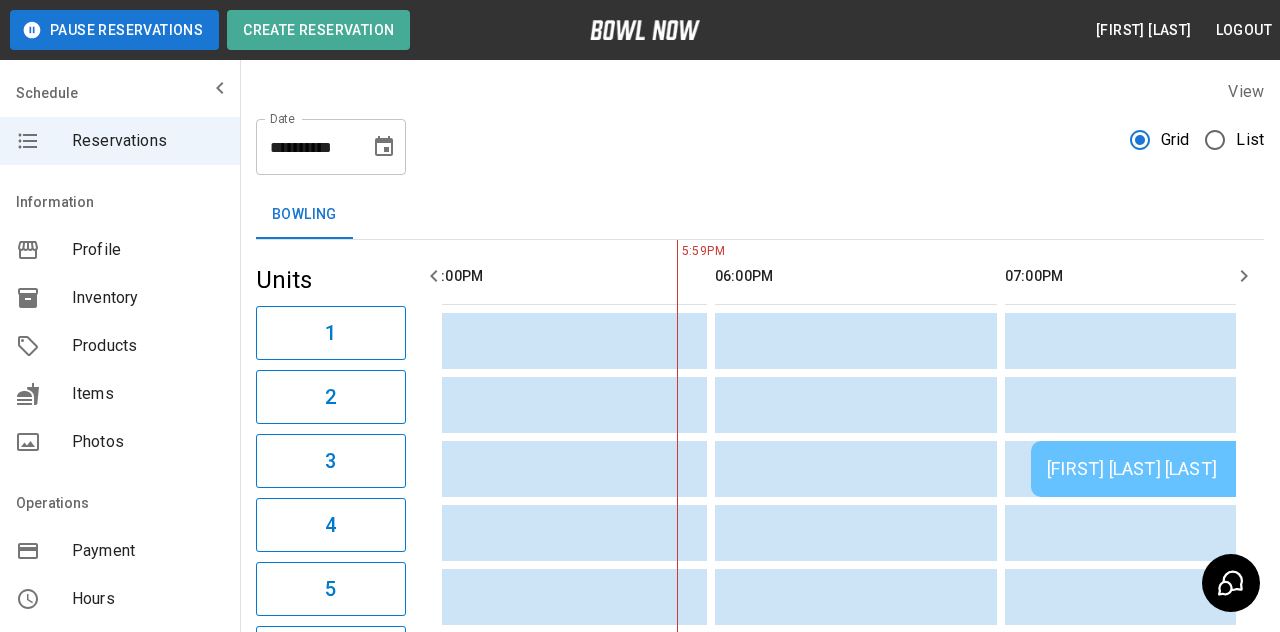 scroll, scrollTop: 0, scrollLeft: 1444, axis: horizontal 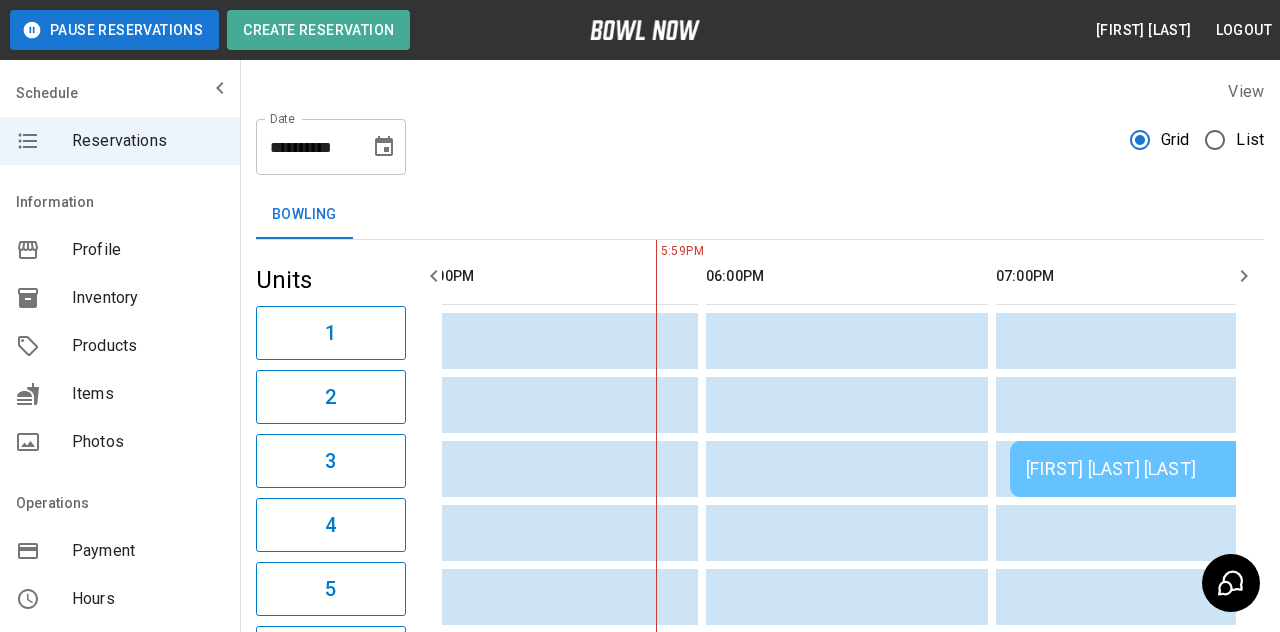click at bounding box center [896, 341] 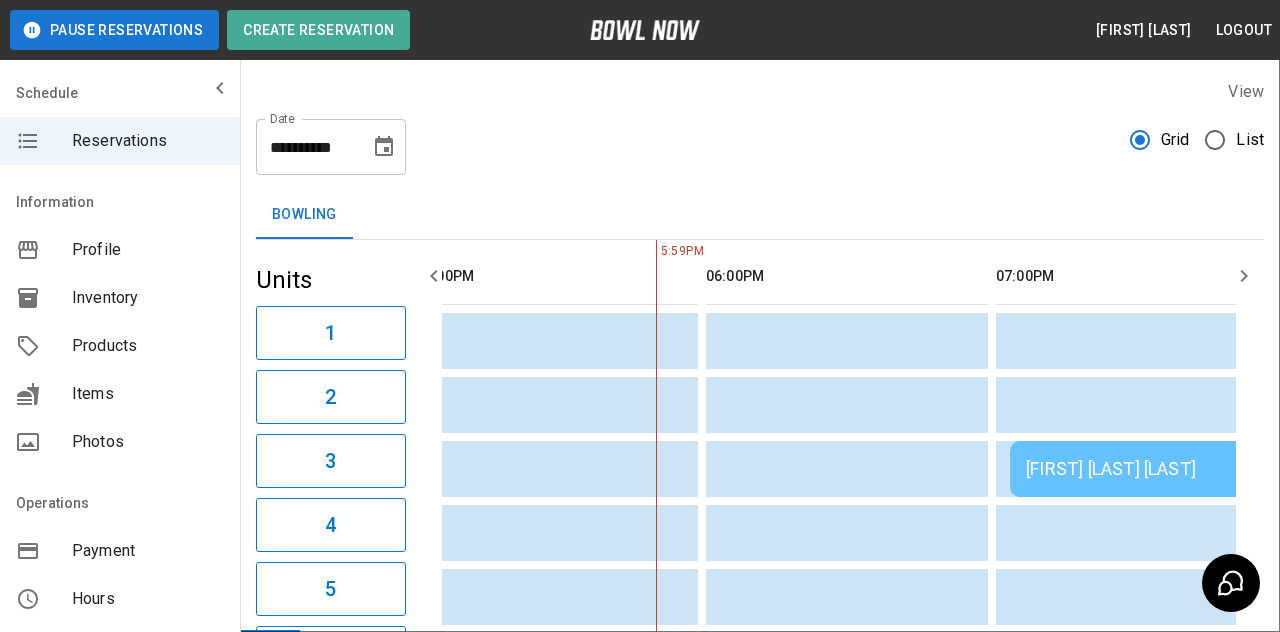 click on "Name" at bounding box center [71, 2063] 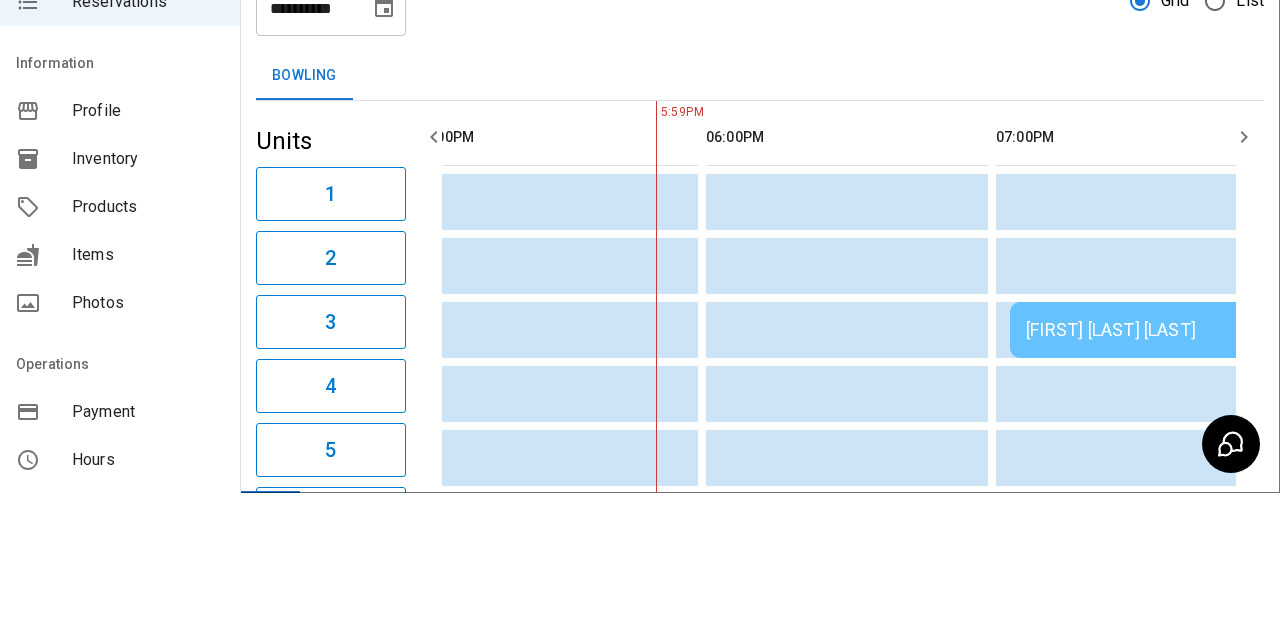 click on "**********" at bounding box center (640, 2429) 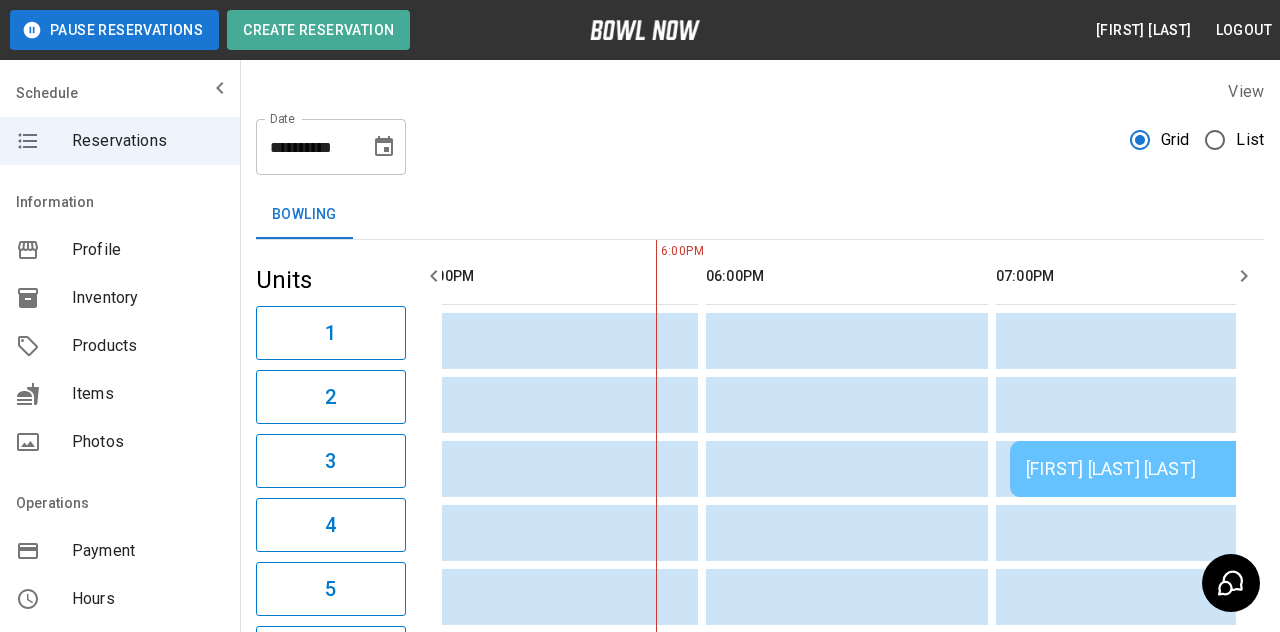 click at bounding box center [896, 533] 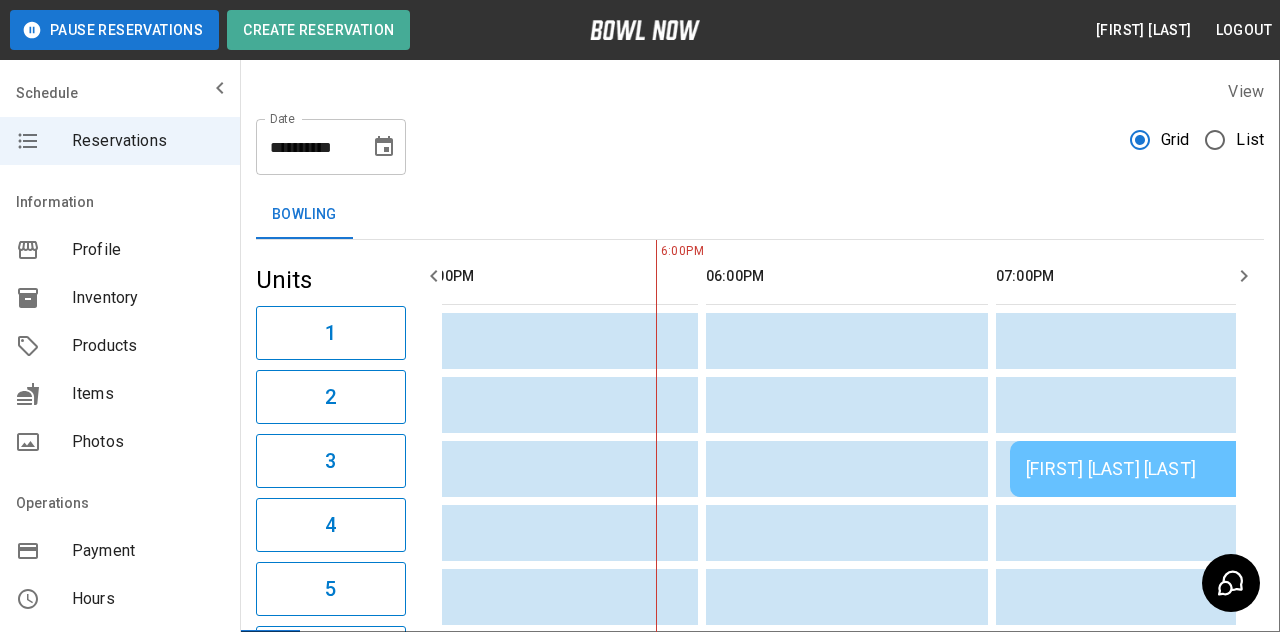 click on "Name" at bounding box center (71, 2063) 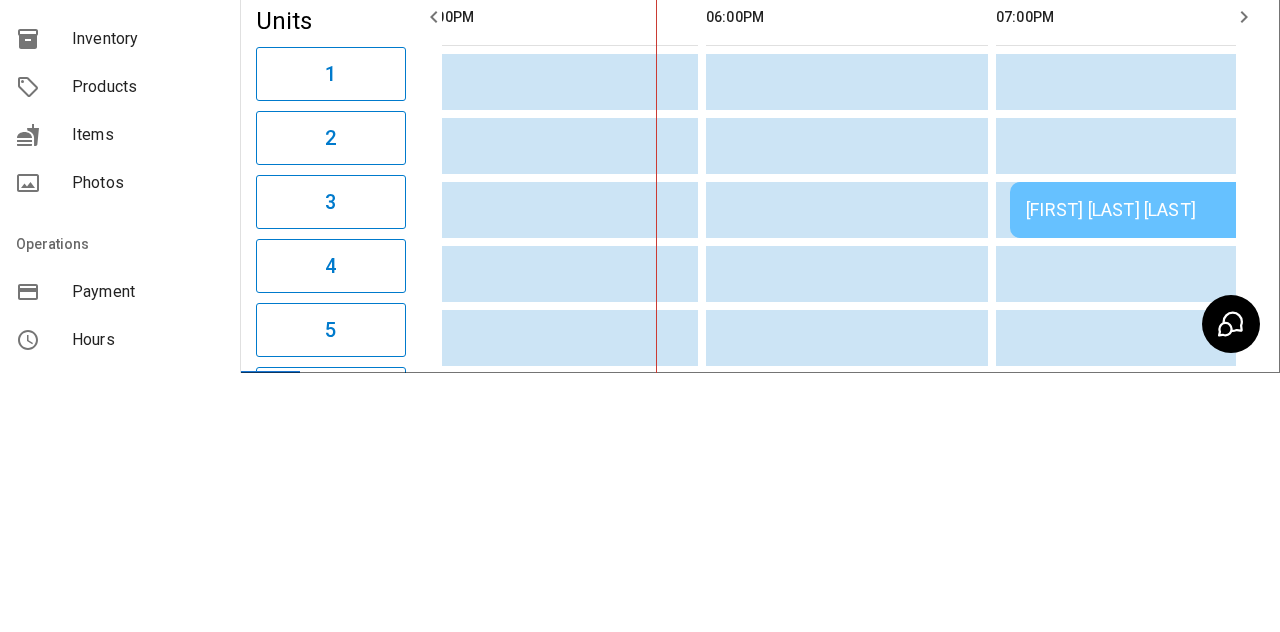 click on "**********" at bounding box center (640, 2429) 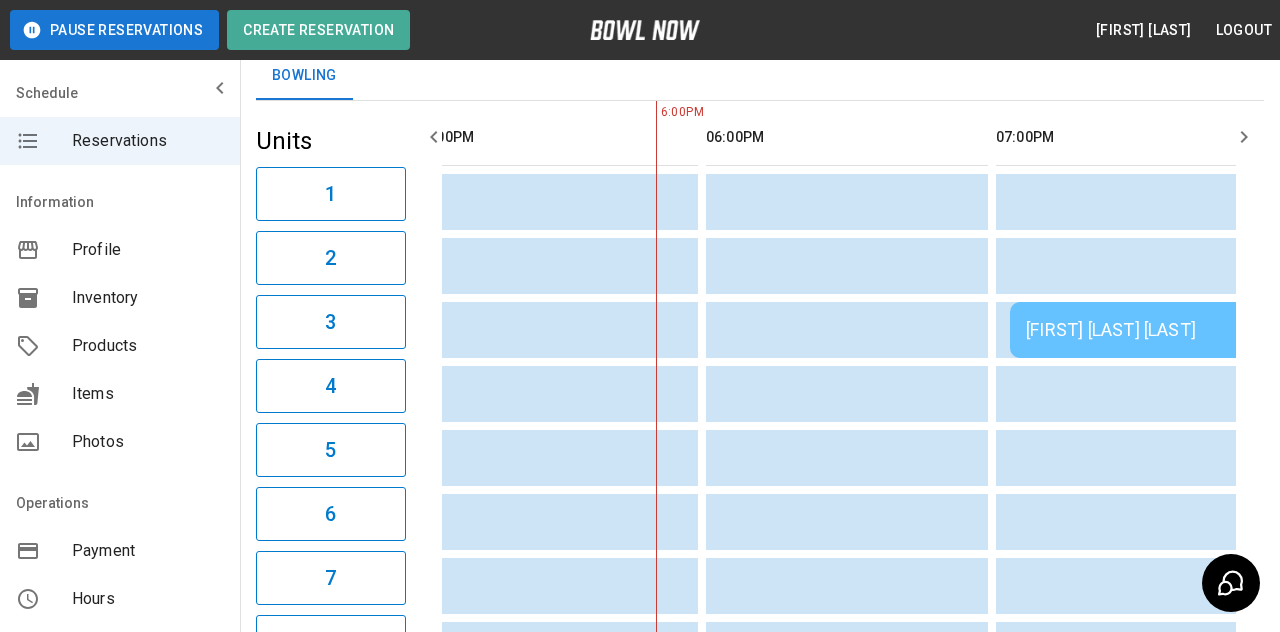 scroll, scrollTop: 140, scrollLeft: 0, axis: vertical 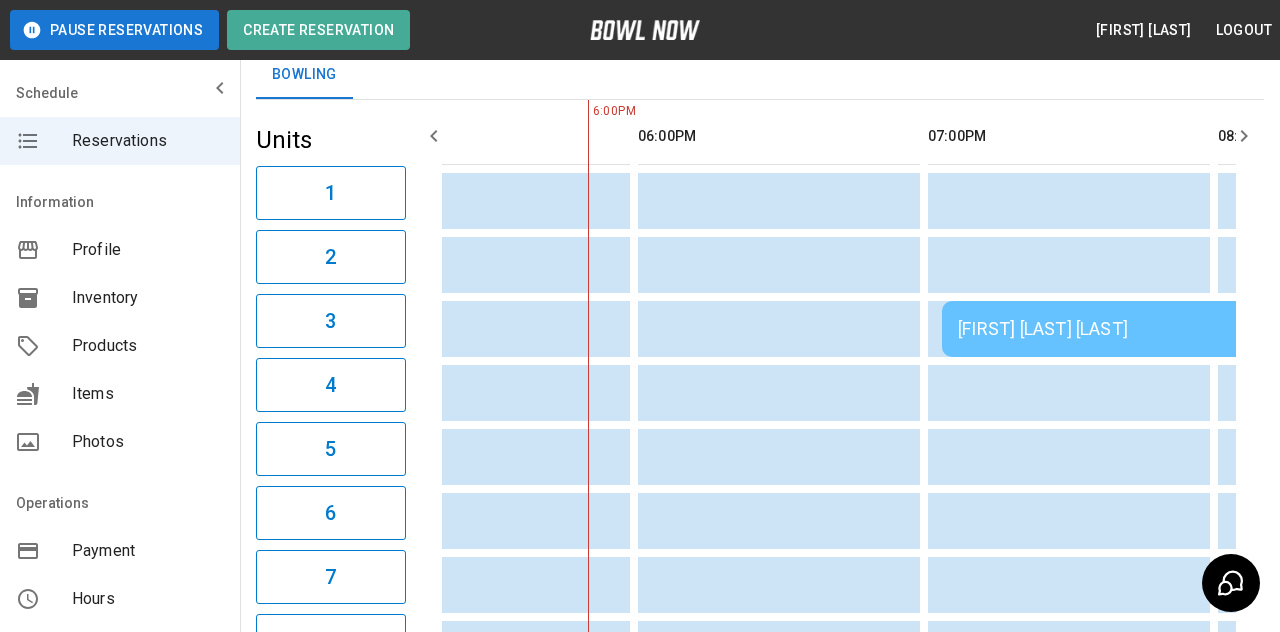 click at bounding box center [755, 201] 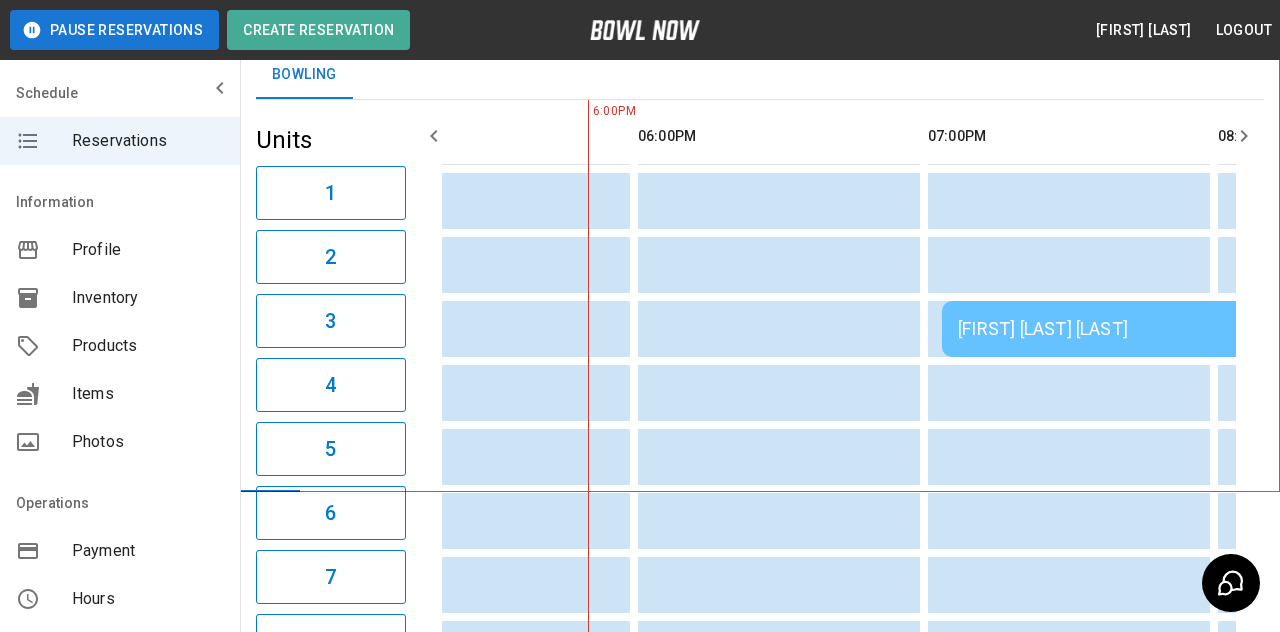 click on "Name" at bounding box center (71, 1923) 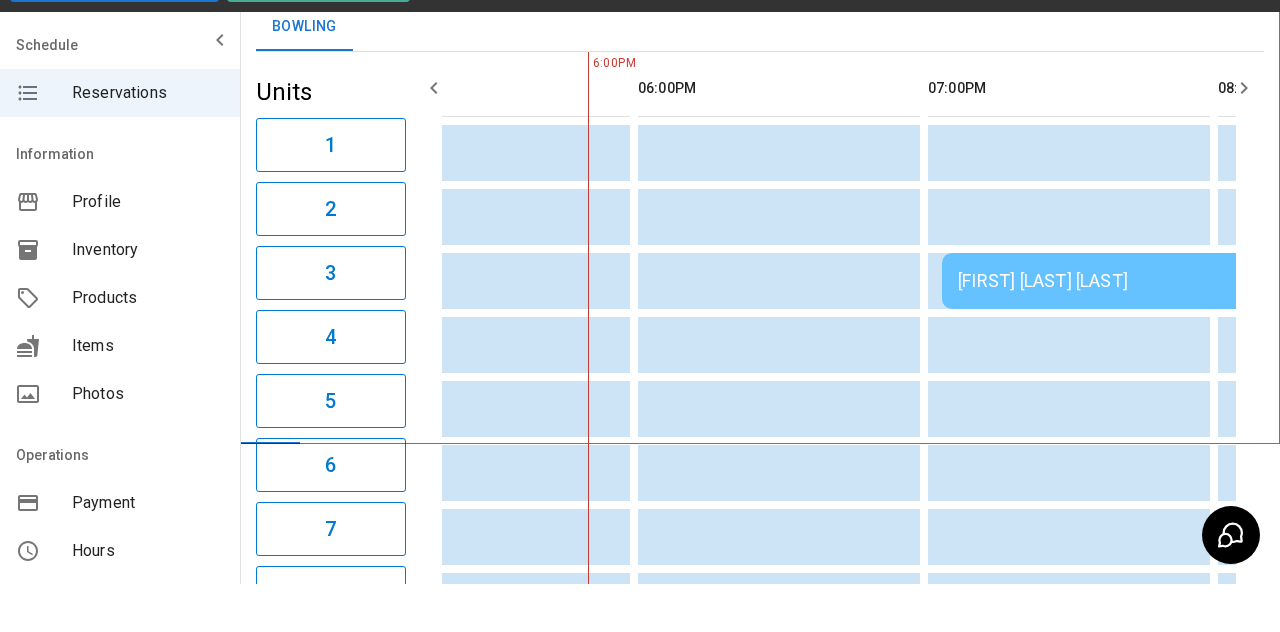 type on "****" 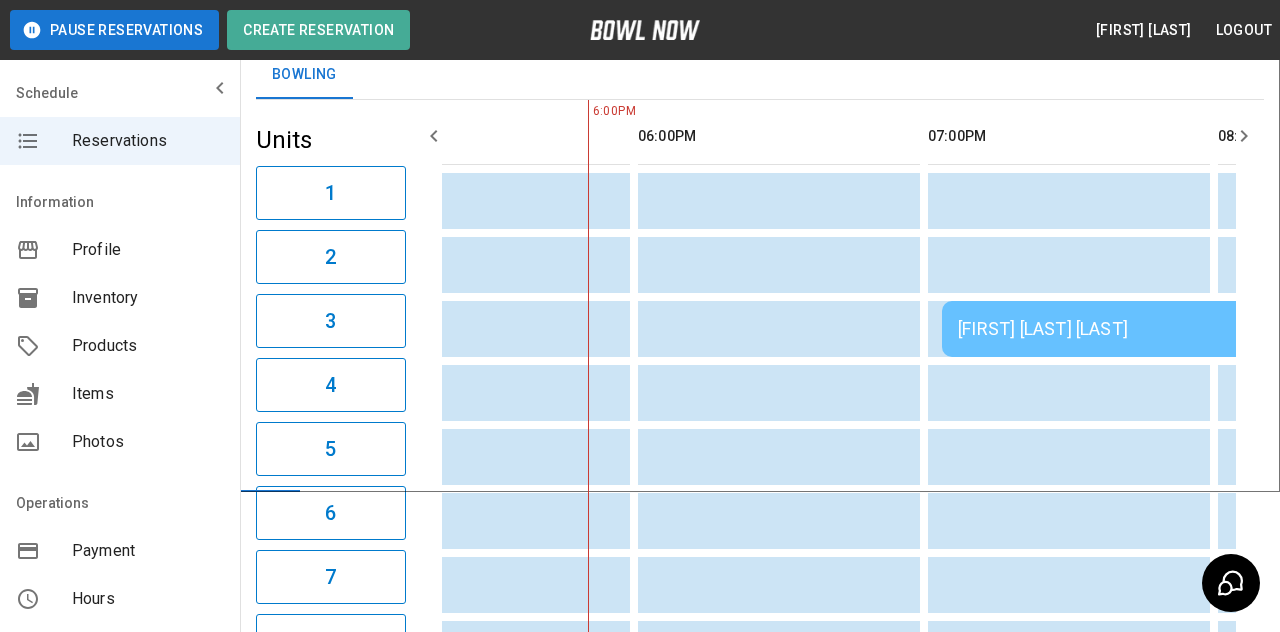 click on "**" at bounding box center (71, 2013) 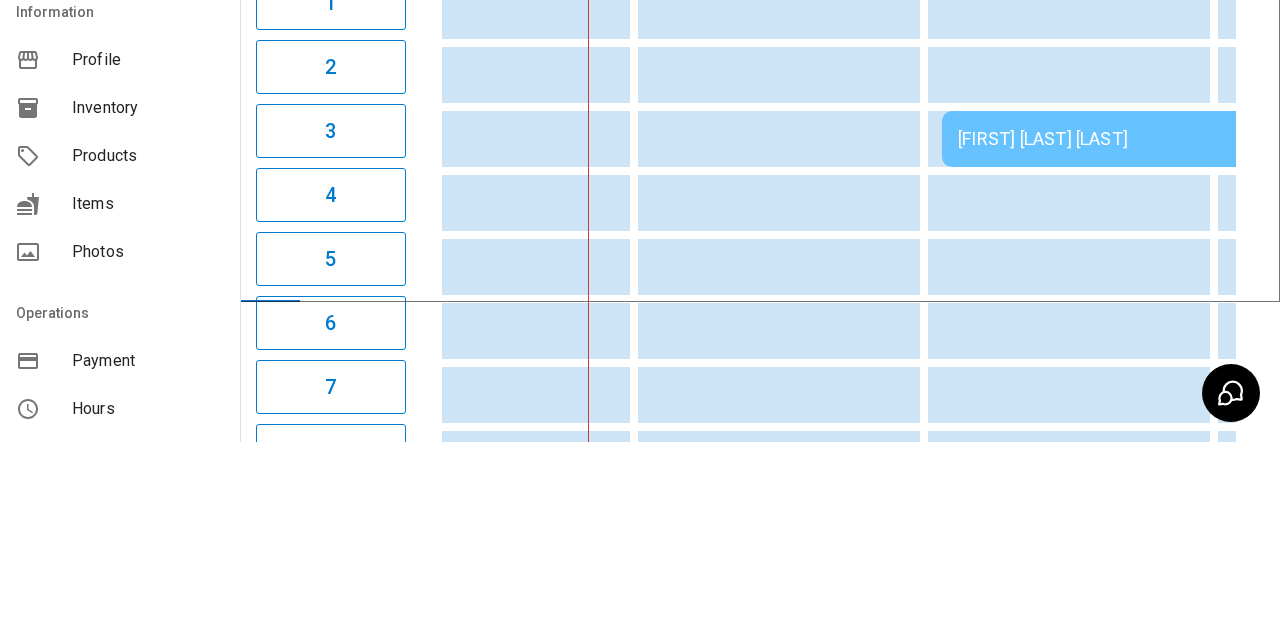 click on "1 Hour" at bounding box center (640, 2284) 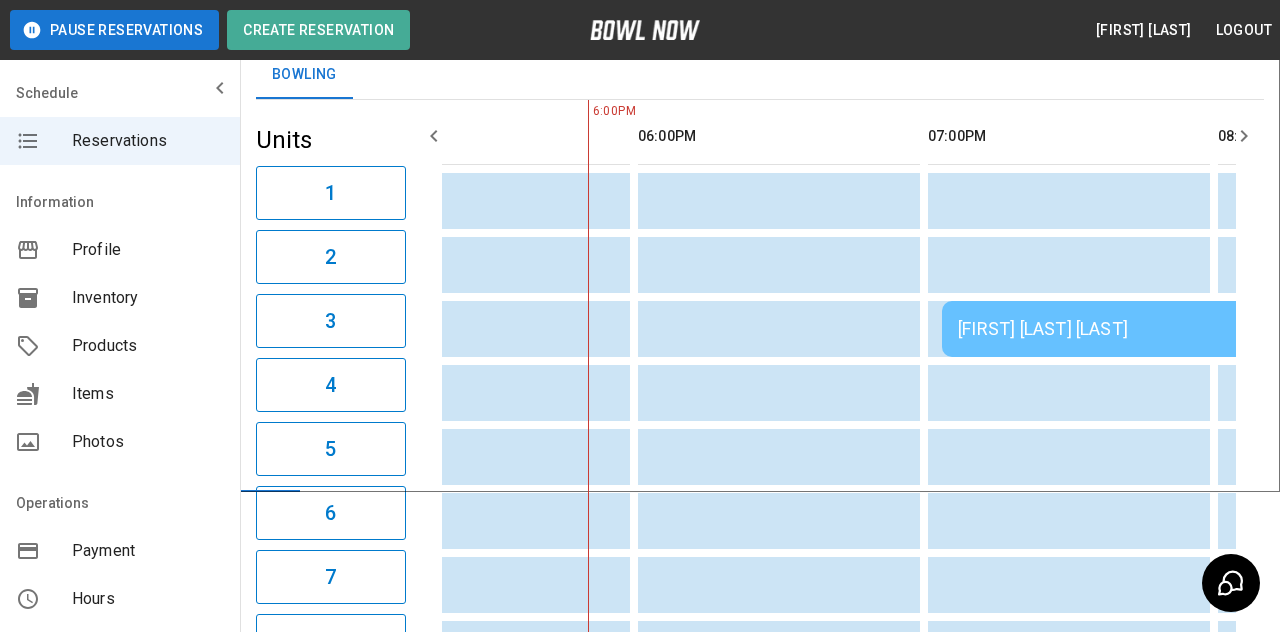 scroll, scrollTop: 120, scrollLeft: 0, axis: vertical 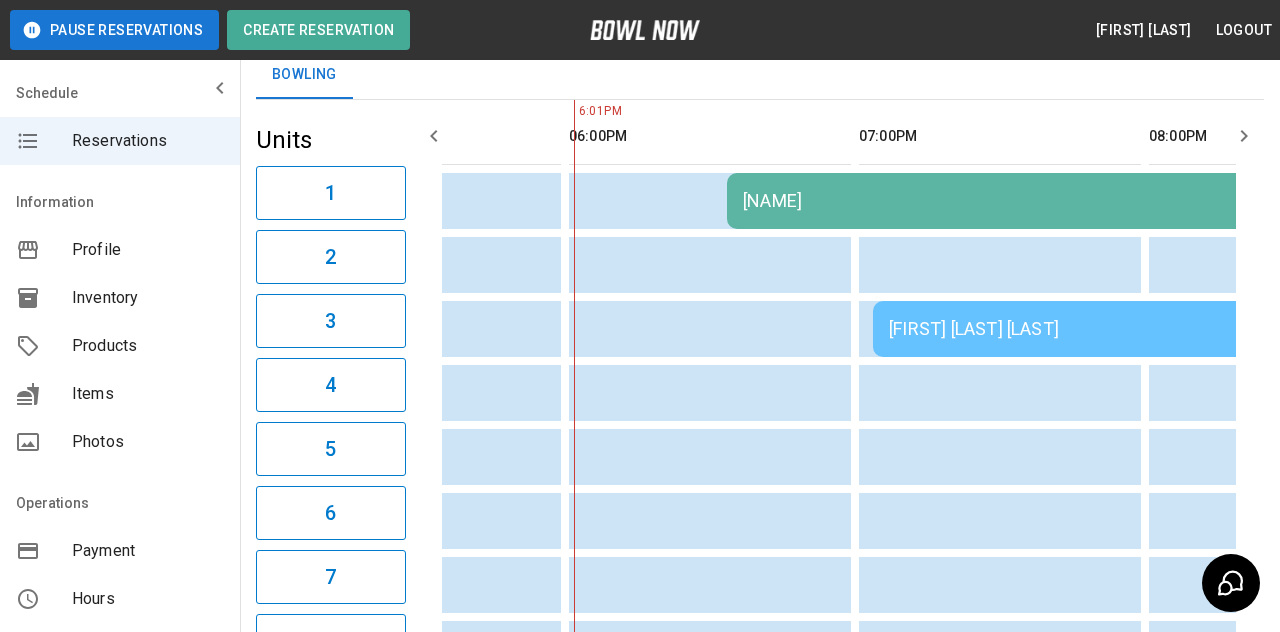click on "[FIRST] [LAST] [LAST]" at bounding box center (1161, 329) 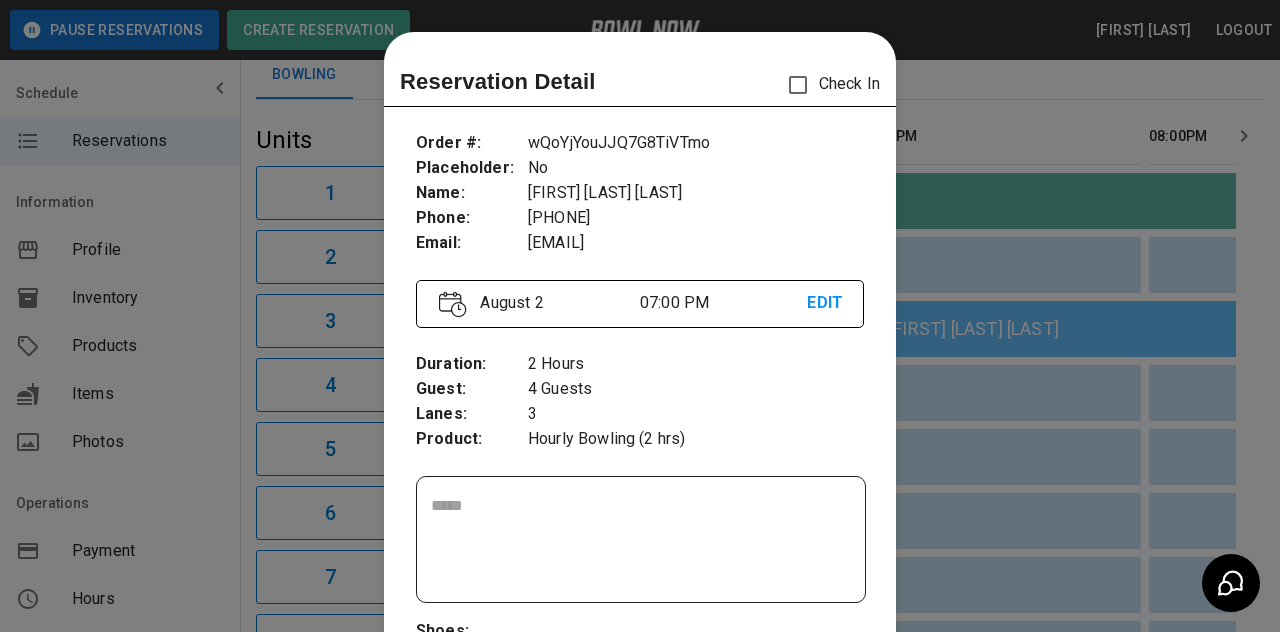 scroll, scrollTop: 32, scrollLeft: 0, axis: vertical 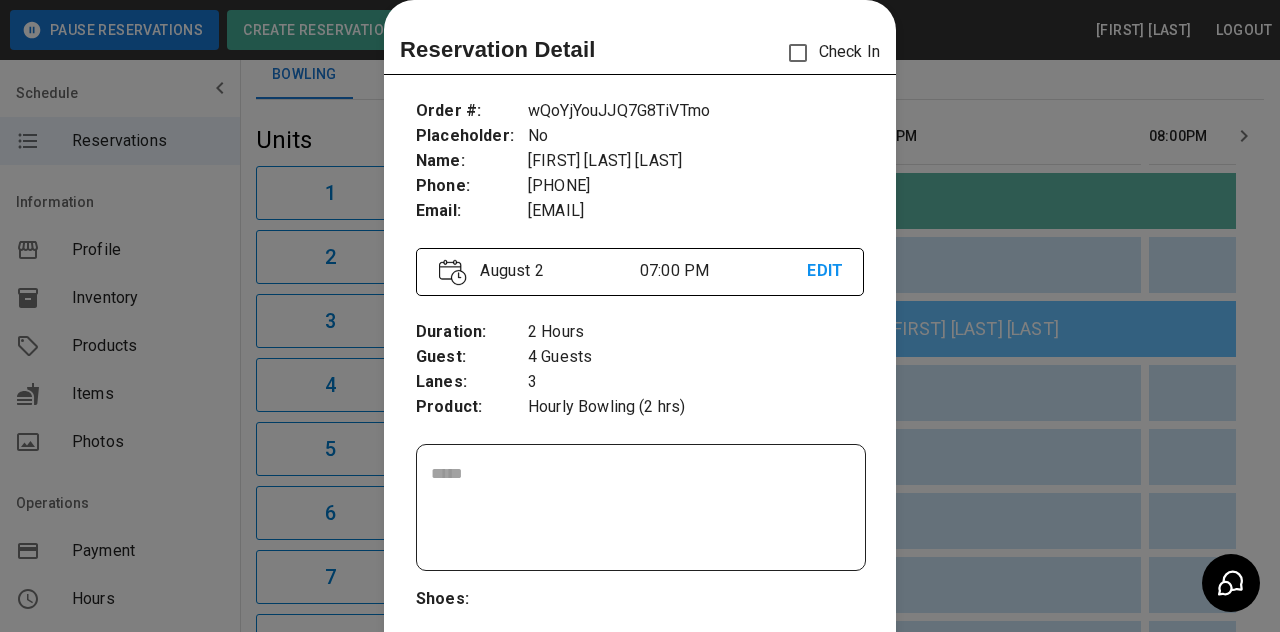 click at bounding box center [640, 316] 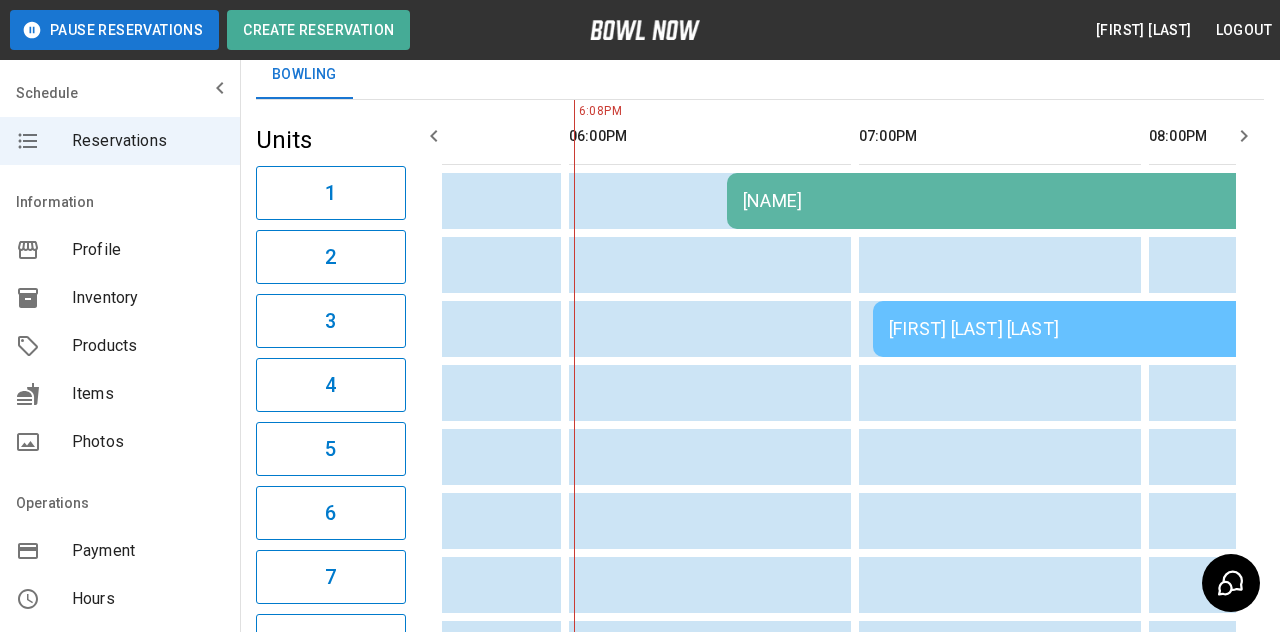 scroll, scrollTop: 0, scrollLeft: 1689, axis: horizontal 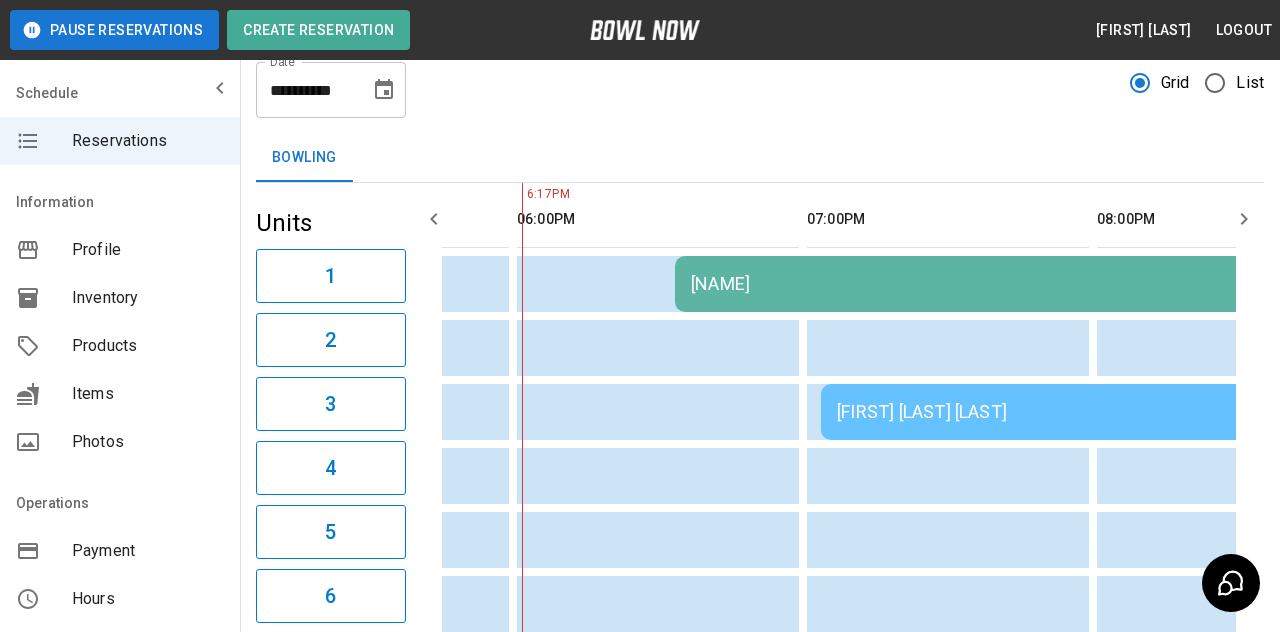 click on "[NAME]" at bounding box center (963, 284) 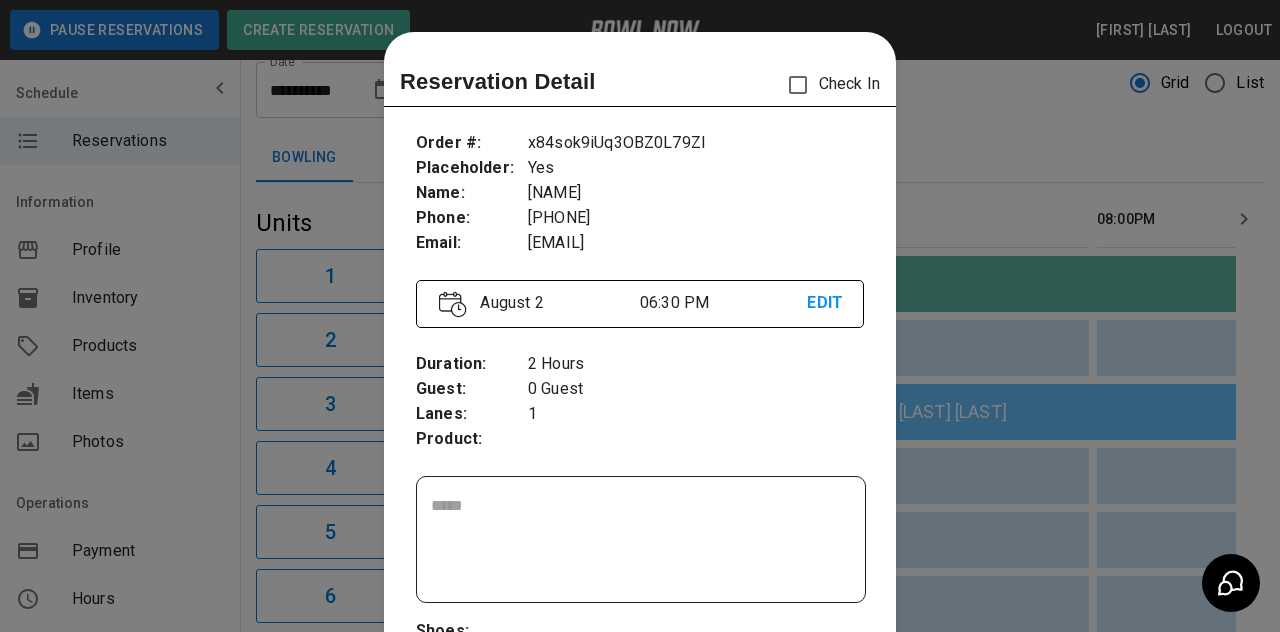 scroll, scrollTop: 32, scrollLeft: 0, axis: vertical 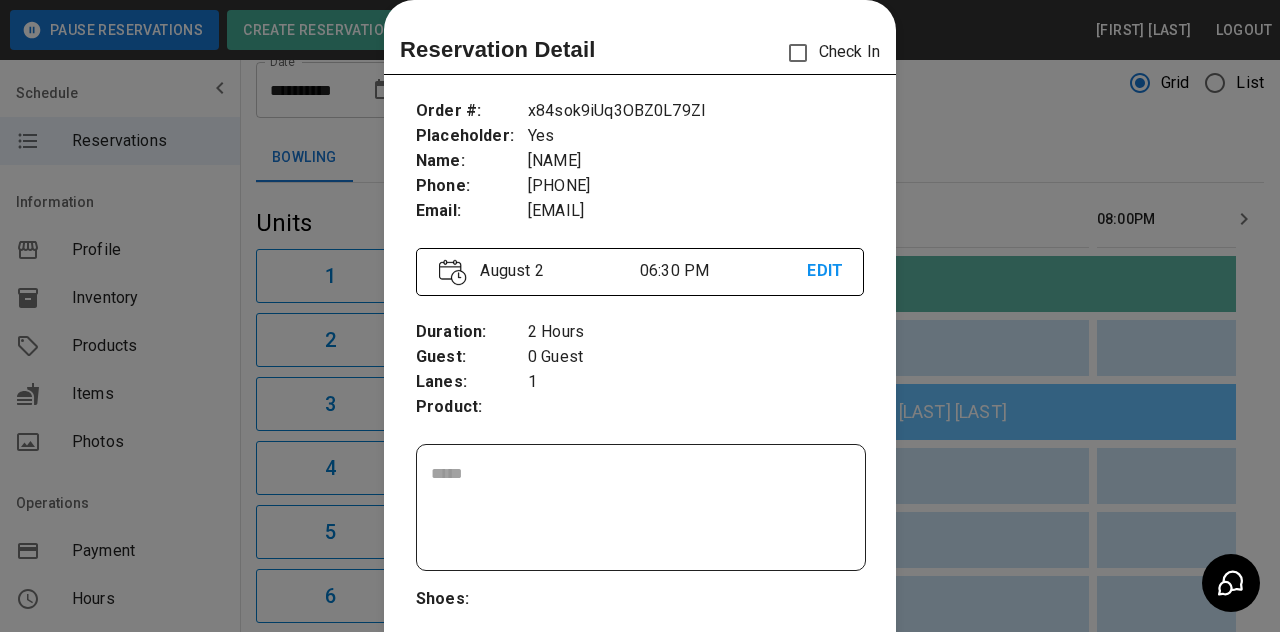 click at bounding box center (640, 316) 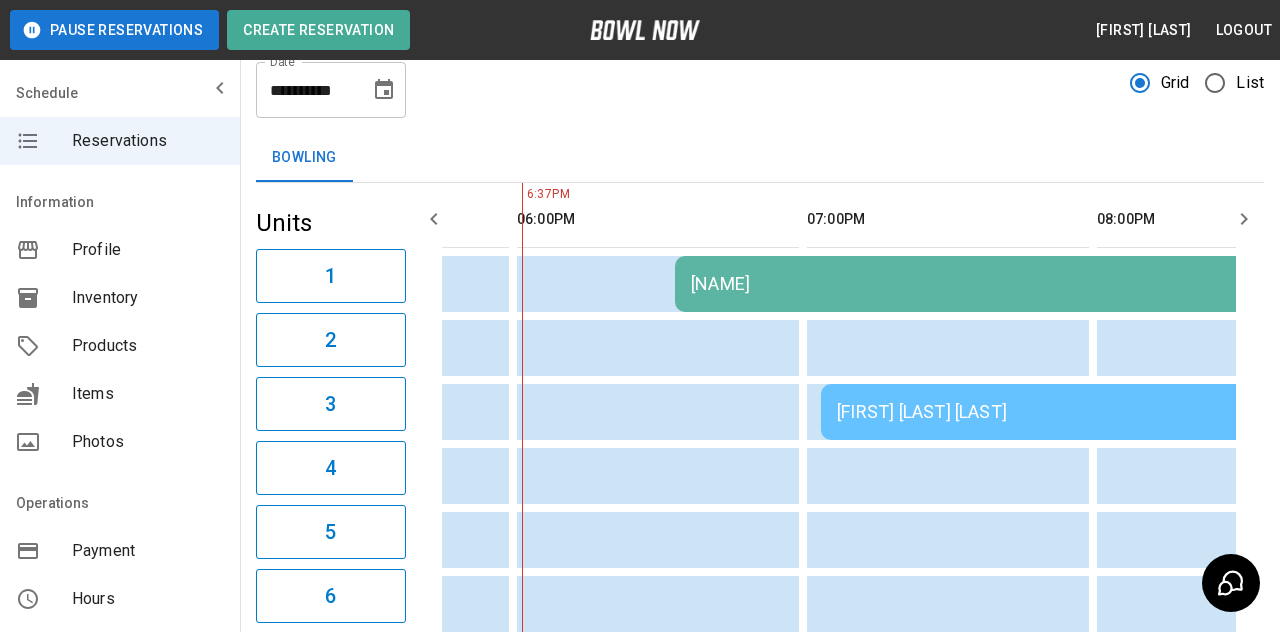 scroll, scrollTop: 0, scrollLeft: 1672, axis: horizontal 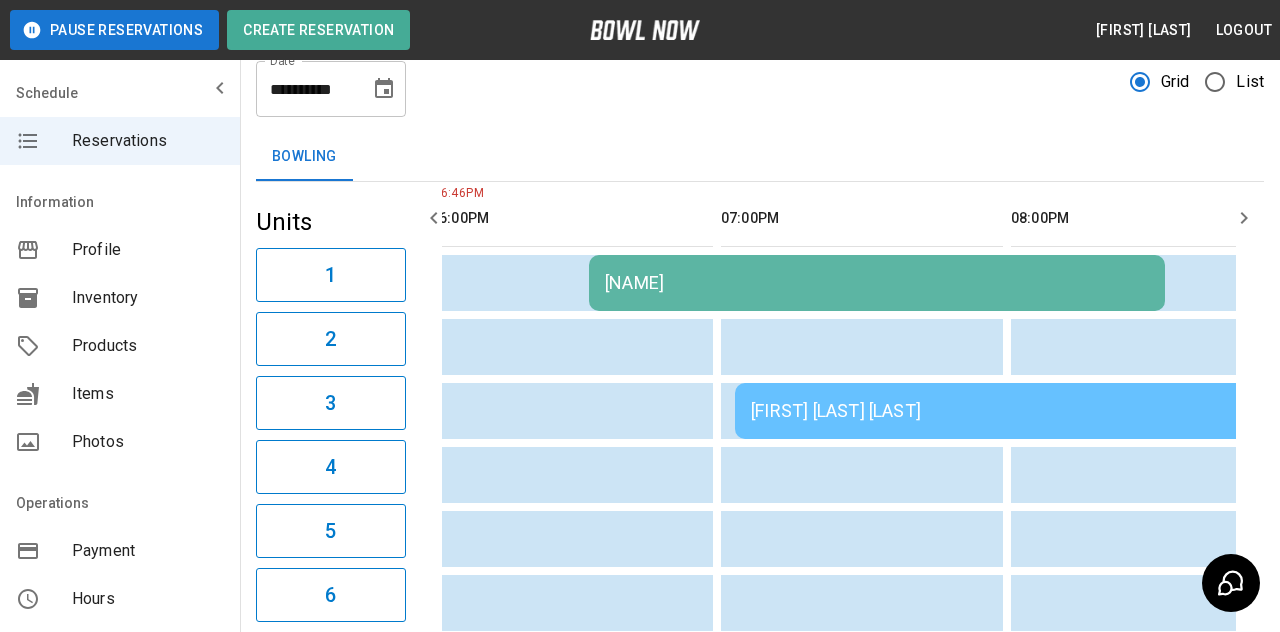 click on "[NAME]" at bounding box center [877, 283] 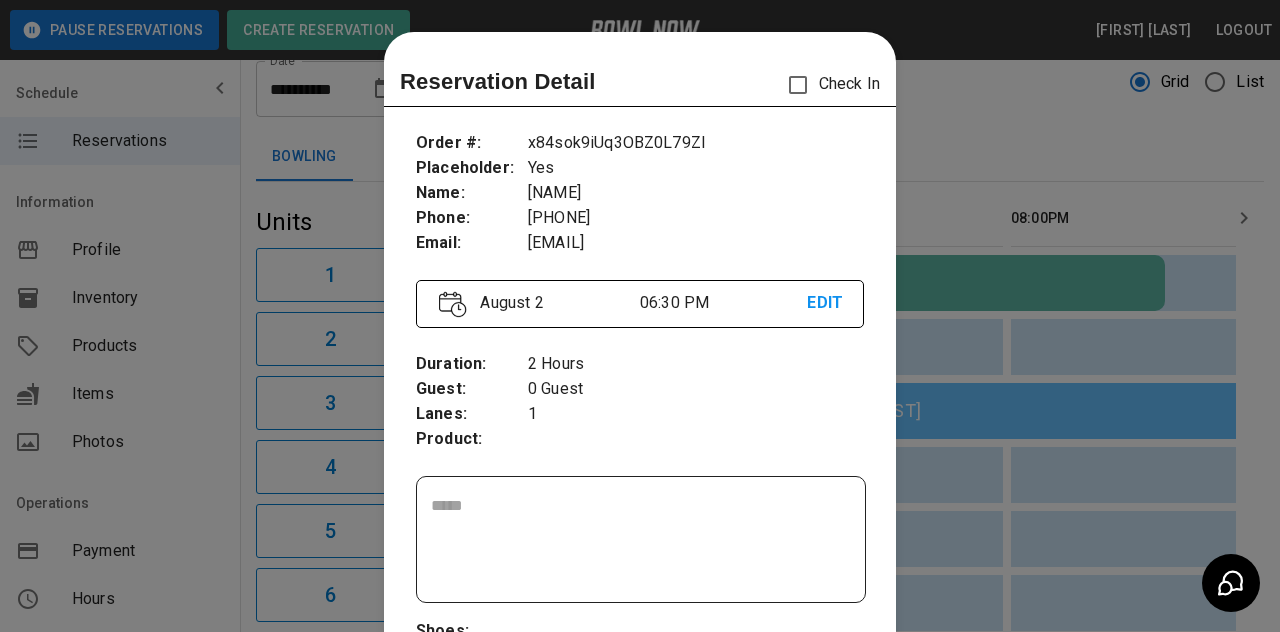 click at bounding box center [640, 316] 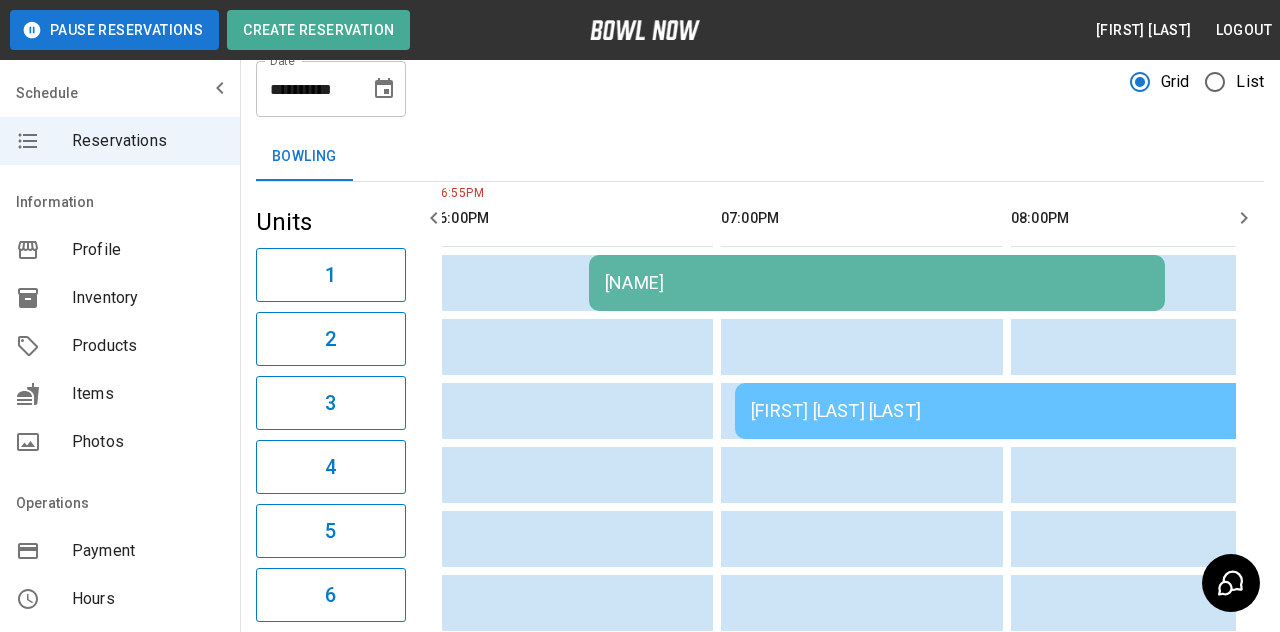 click on "[FIRST] [LAST] [LAST]" at bounding box center [1023, 411] 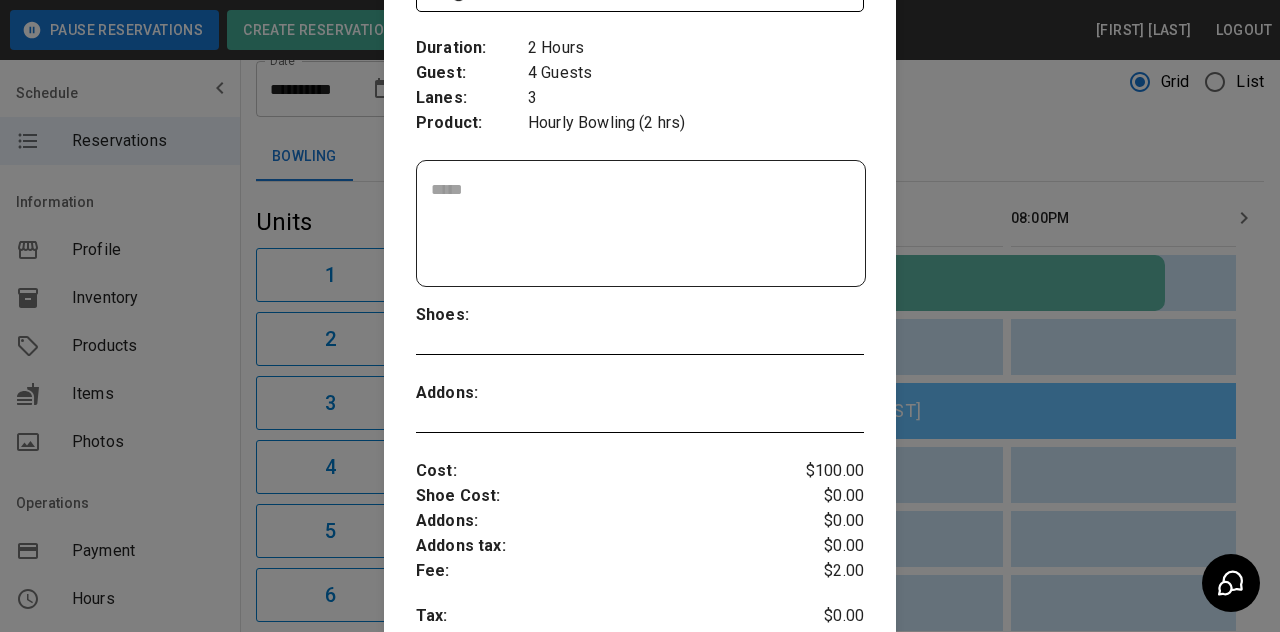 scroll, scrollTop: 331, scrollLeft: 0, axis: vertical 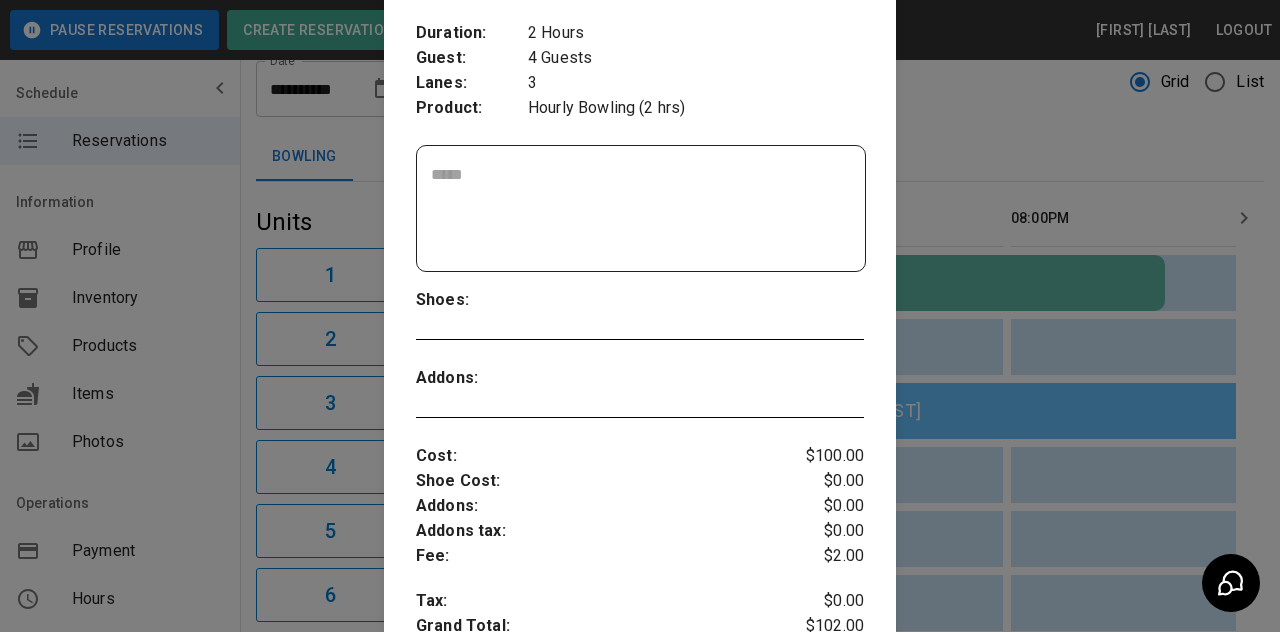 click at bounding box center [640, 316] 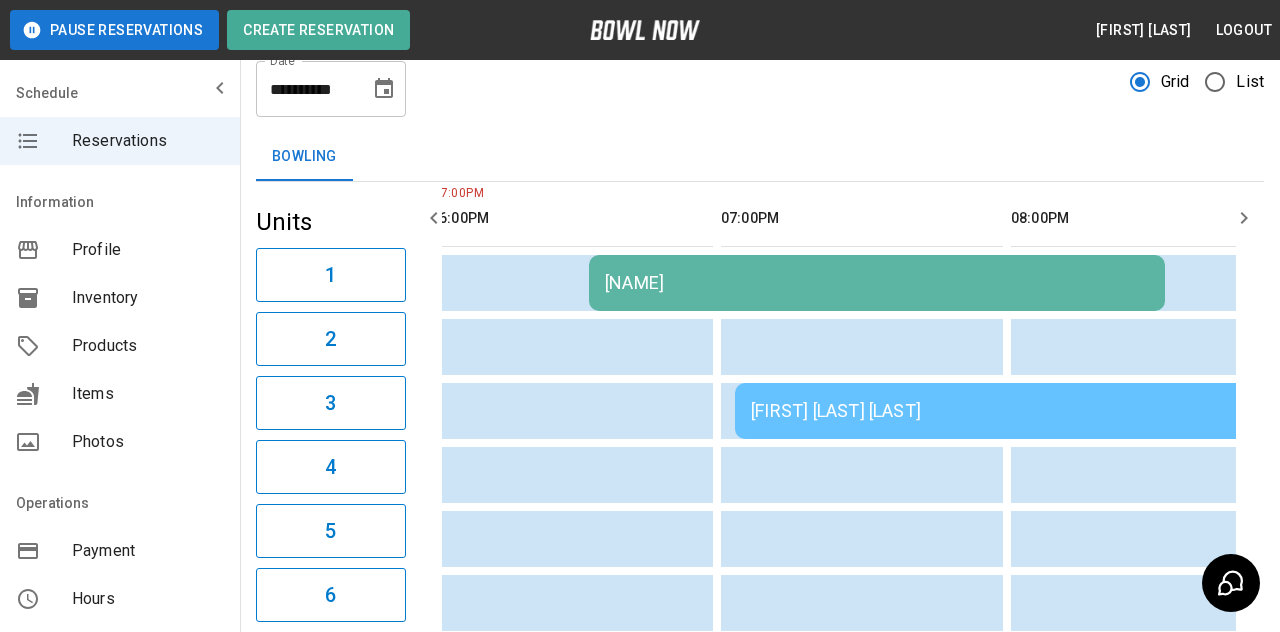 click at bounding box center (767, 603) 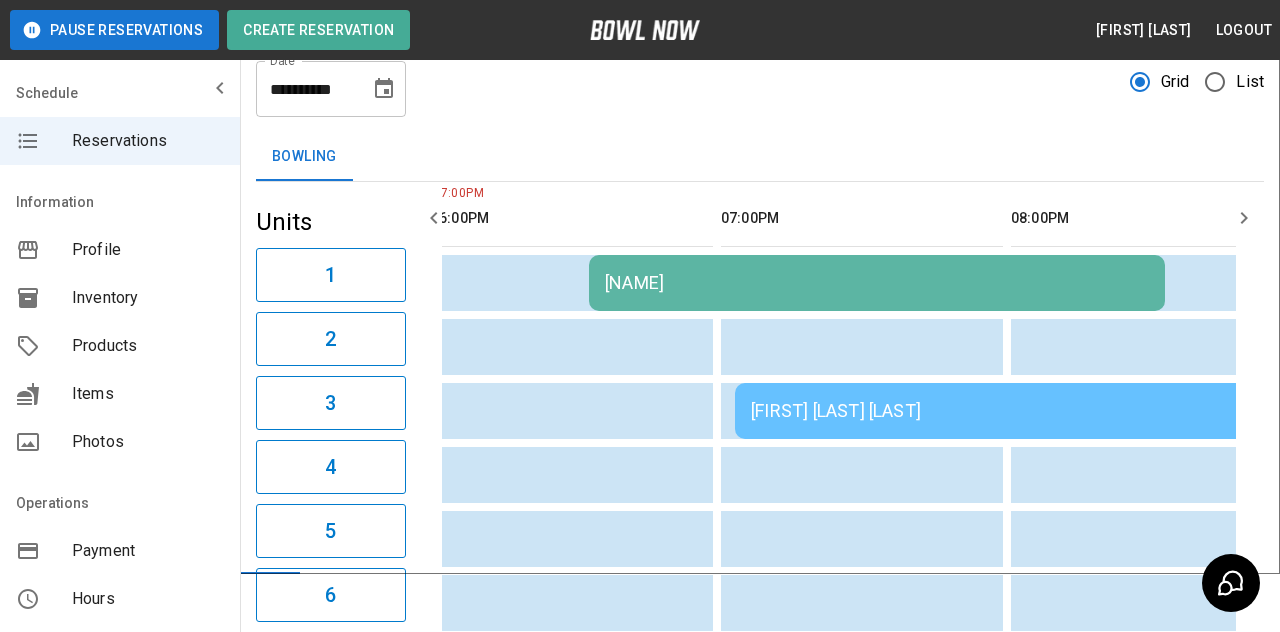 scroll, scrollTop: 253, scrollLeft: 0, axis: vertical 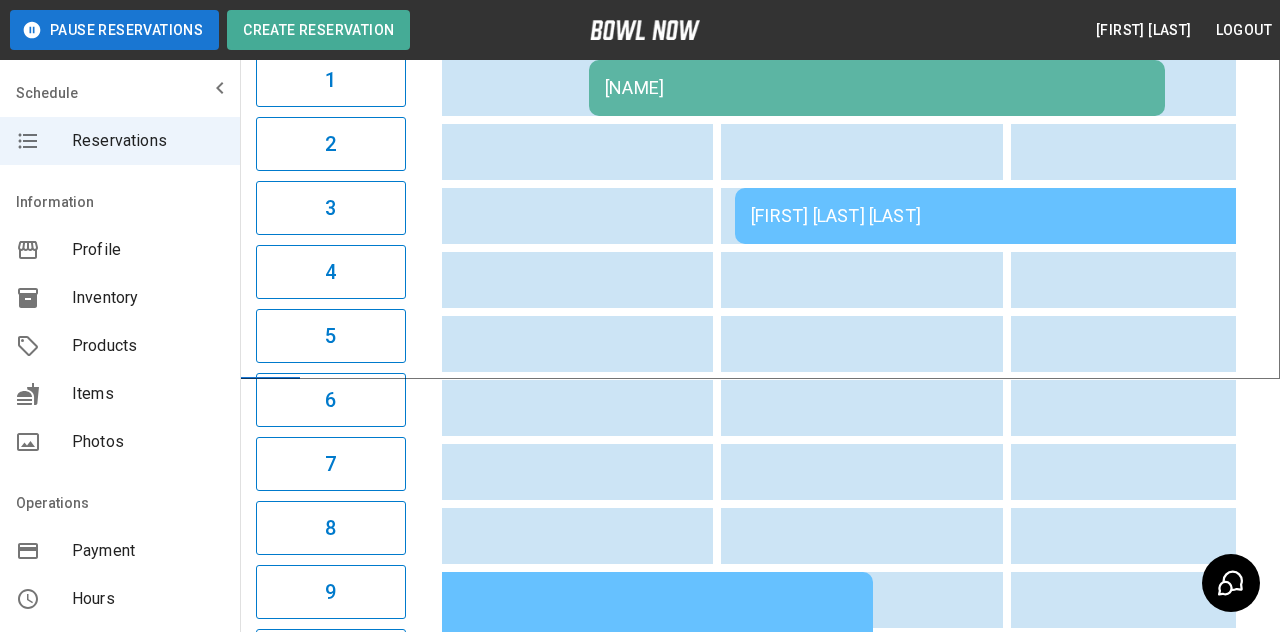 click on "**********" at bounding box center (640, 2176) 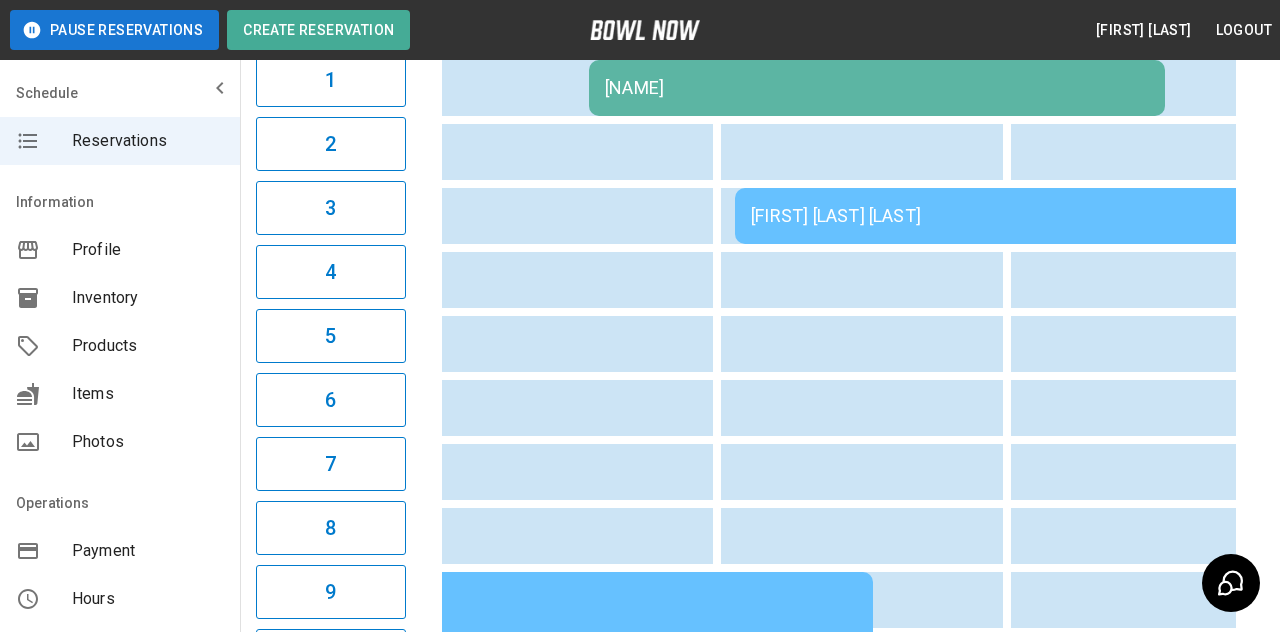 scroll, scrollTop: 0, scrollLeft: 1689, axis: horizontal 